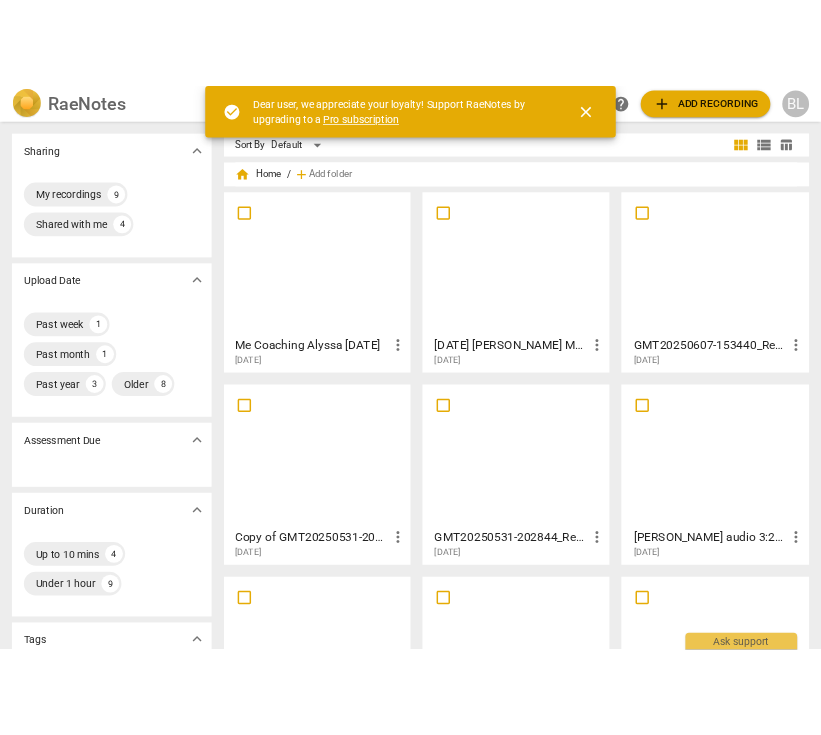 scroll, scrollTop: 0, scrollLeft: 0, axis: both 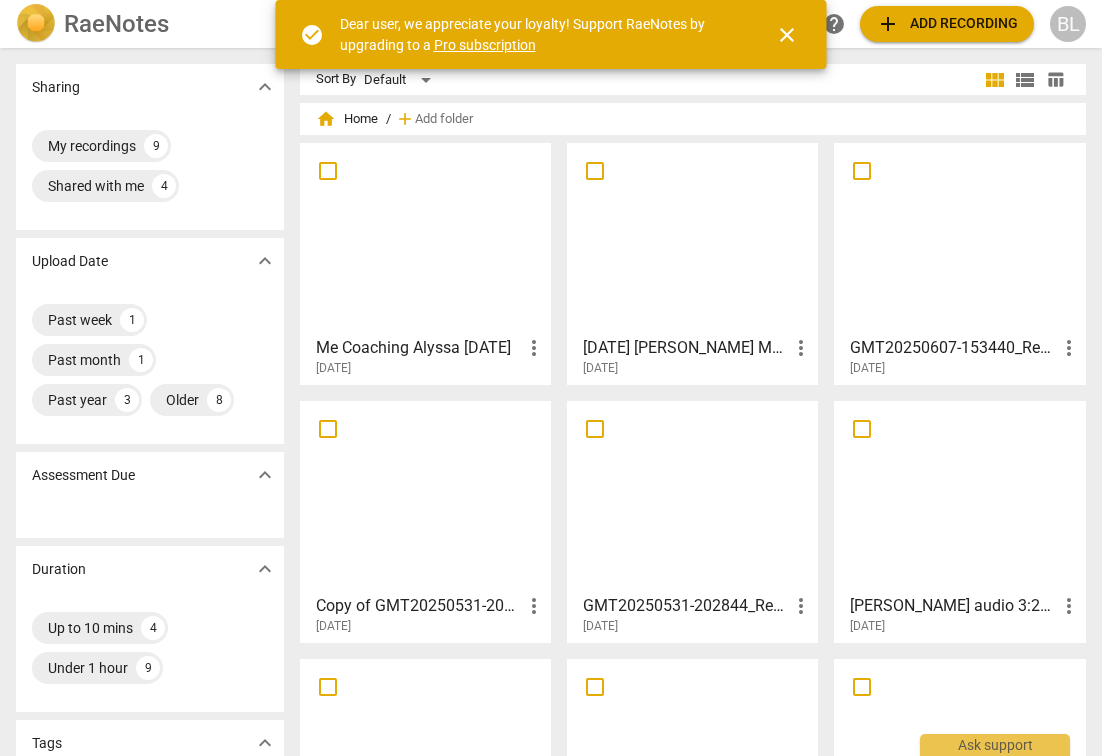 click on "close" at bounding box center [787, 35] 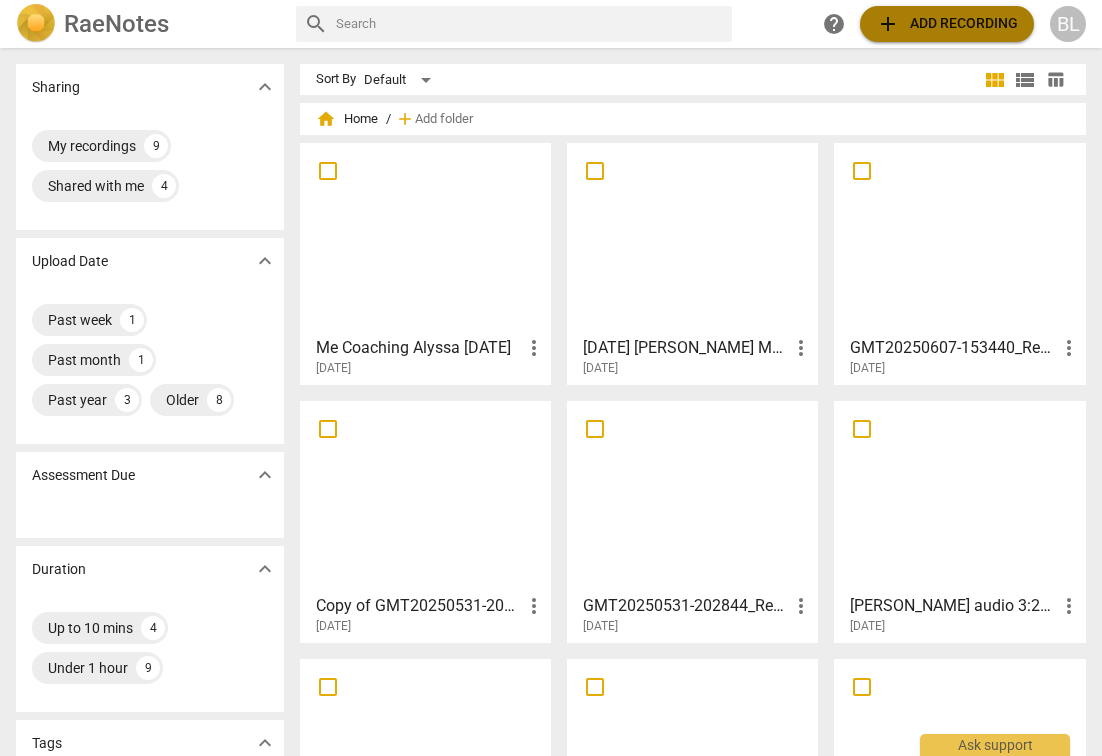 click on "add" at bounding box center (888, 24) 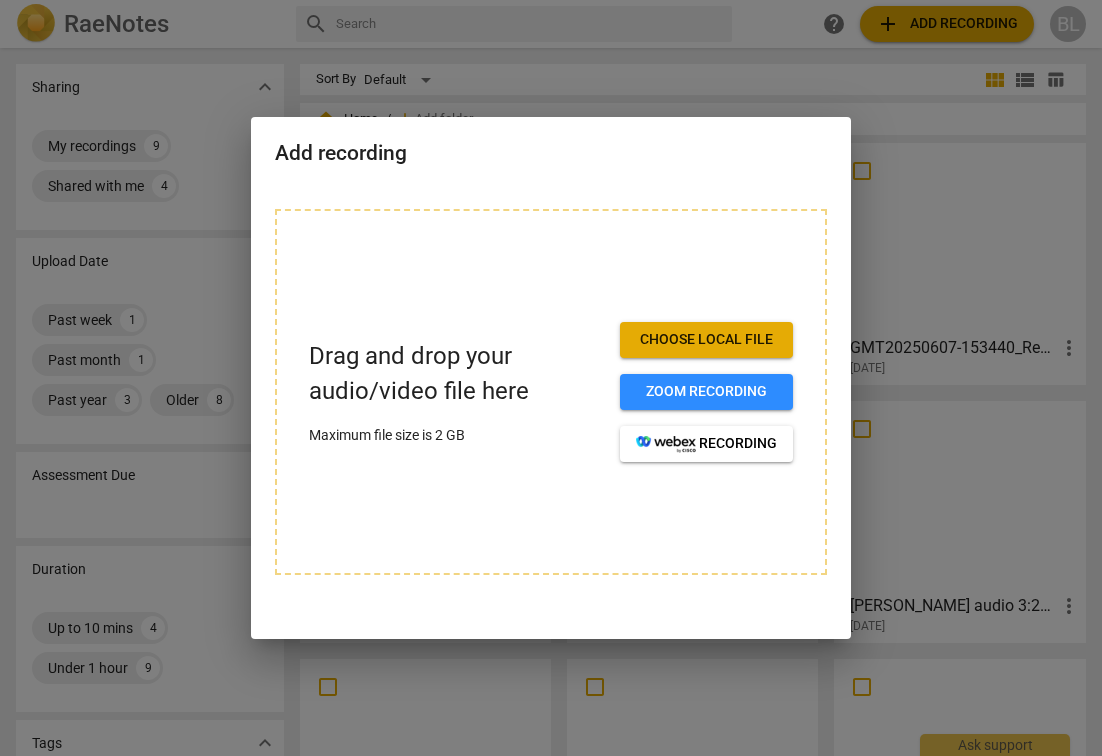 drag, startPoint x: 766, startPoint y: 144, endPoint x: 737, endPoint y: 159, distance: 32.649654 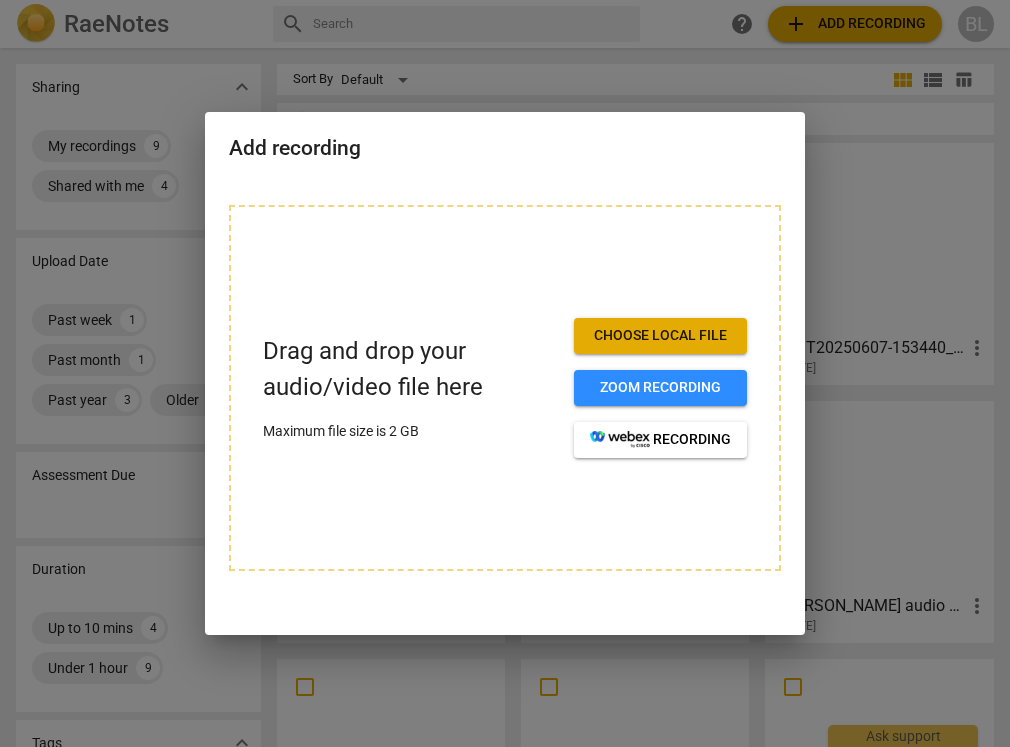 drag, startPoint x: 6, startPoint y: 739, endPoint x: 19, endPoint y: 730, distance: 15.811388 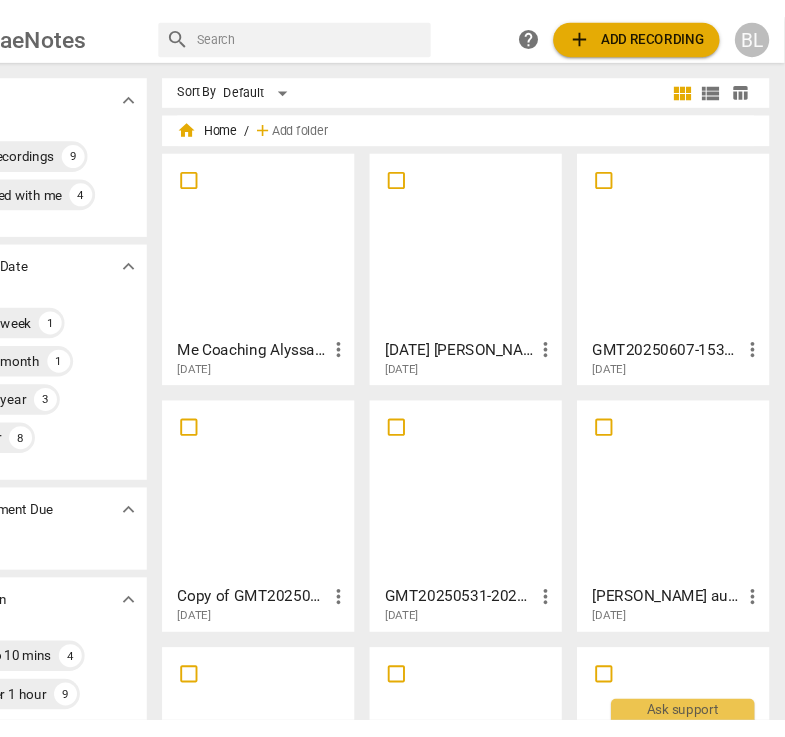 scroll, scrollTop: 0, scrollLeft: 79, axis: horizontal 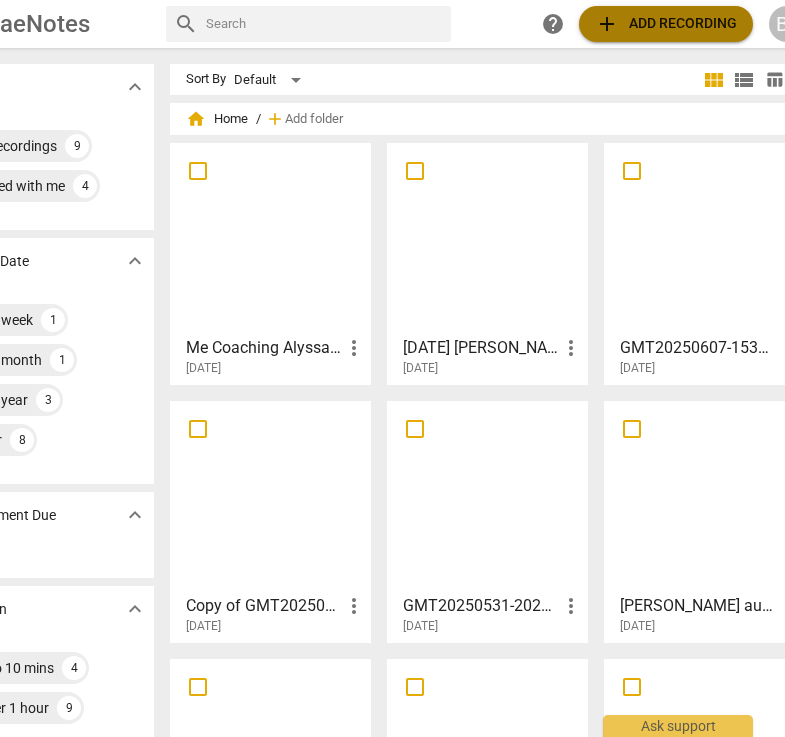 click on "add" at bounding box center [607, 24] 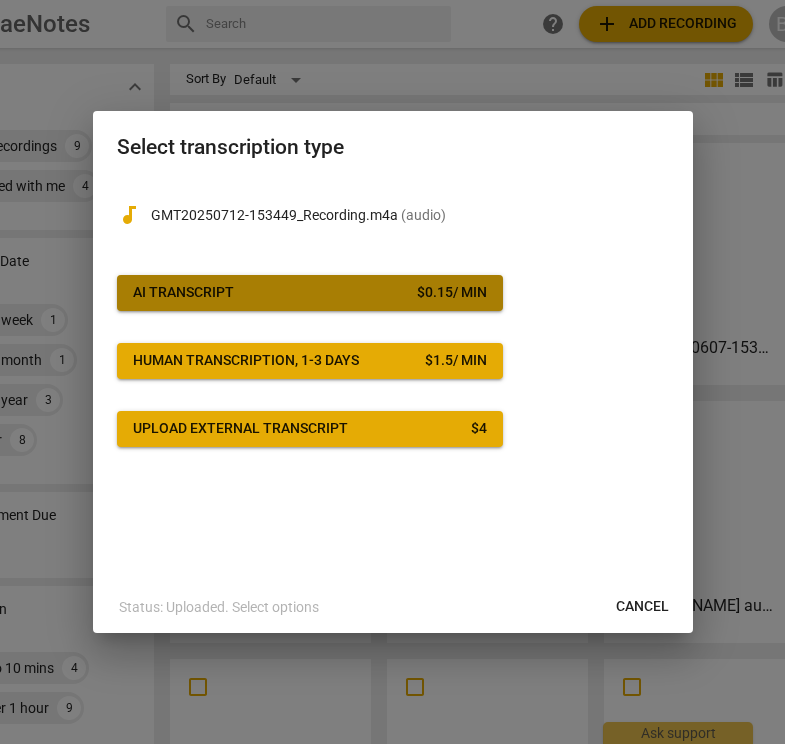 click on "audiotrack GMT20250712-153449_Recording.m4a   ( audio ) AI Transcript $ 0.15  / min Human transcription, 1-3 days $ 1.5  / min Upload external transcript $ 4" at bounding box center [393, 380] 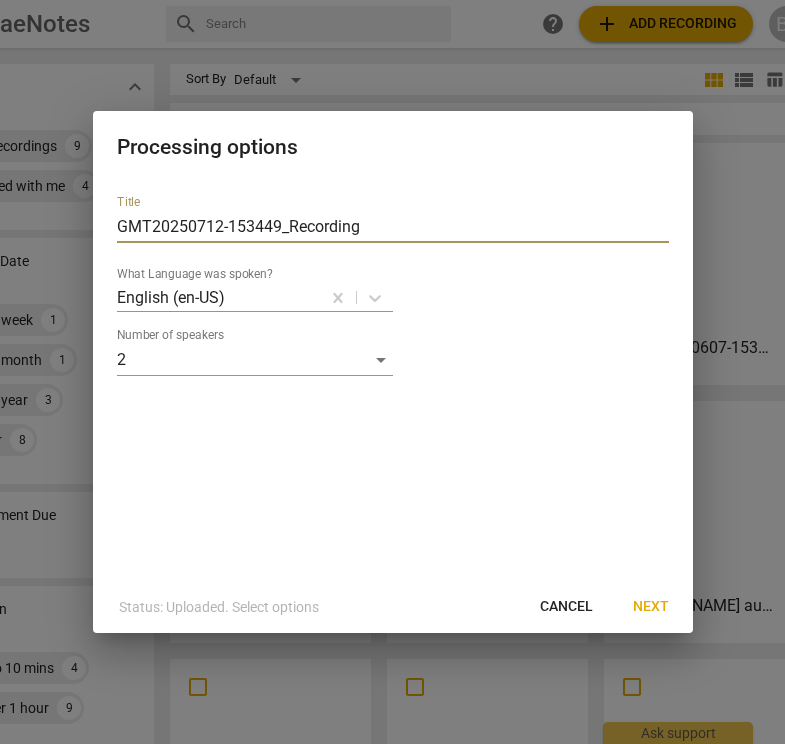 click on "GMT20250712-153449_Recording" at bounding box center [393, 227] 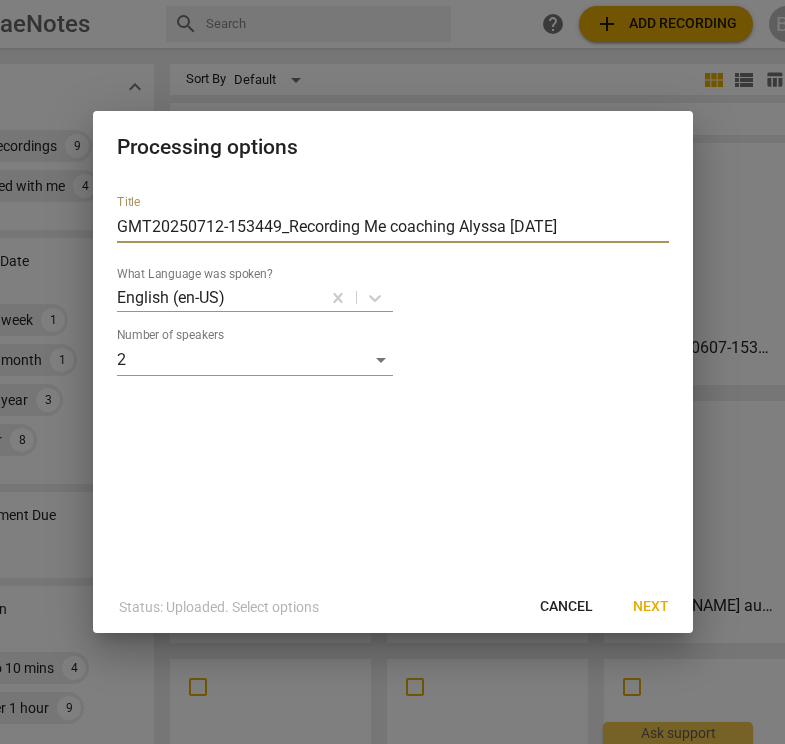 type on "GMT20250712-153449_Recording Me coaching Alyssa [DATE]" 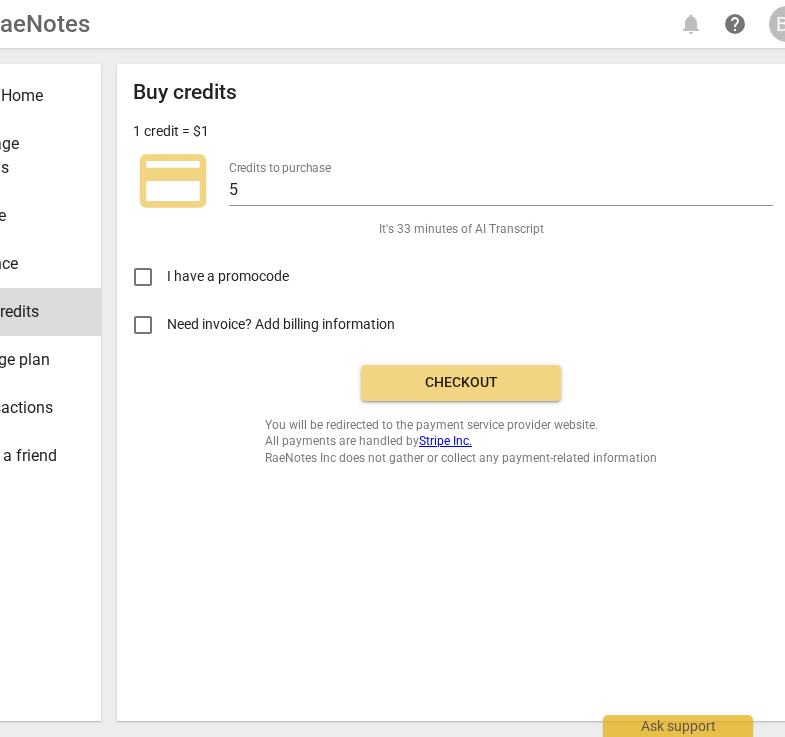 click on "Checkout" at bounding box center [461, 383] 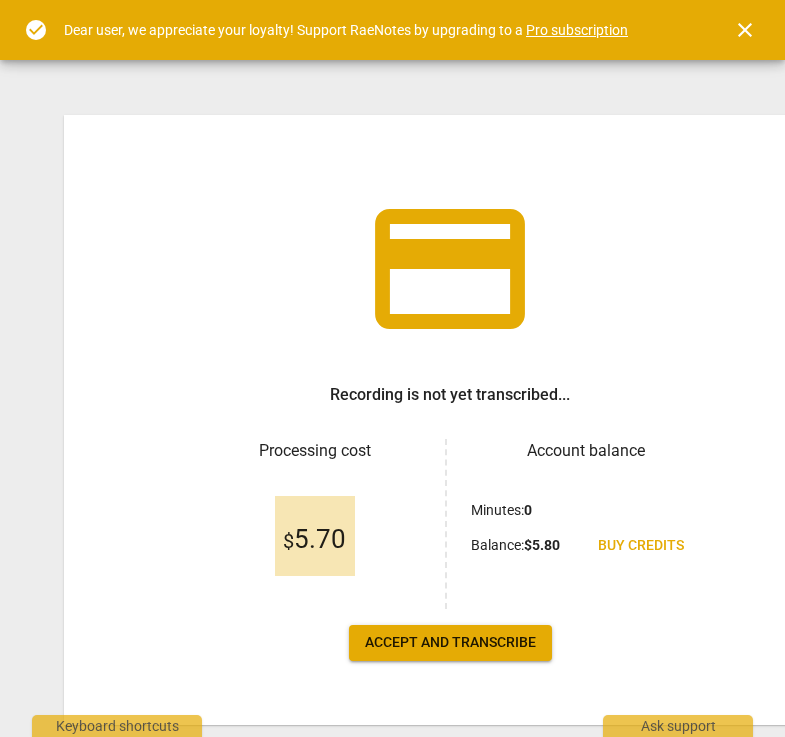 scroll, scrollTop: 0, scrollLeft: 0, axis: both 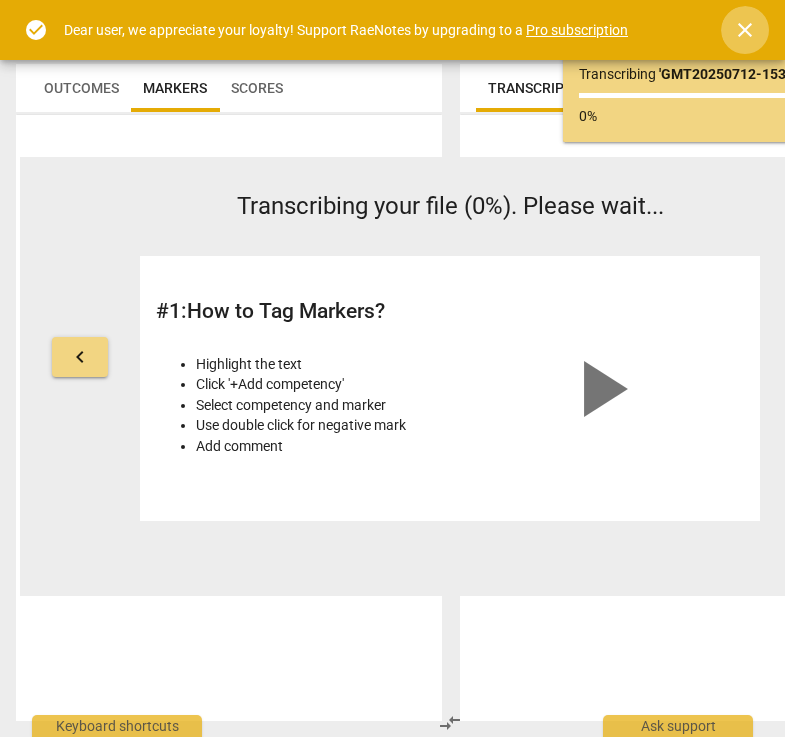 click on "close" at bounding box center [745, 30] 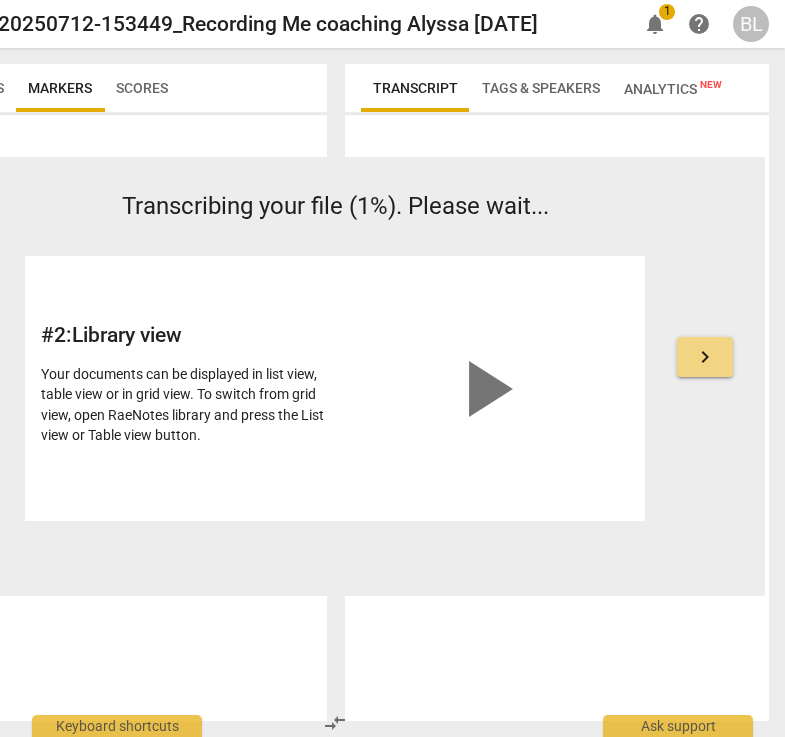 scroll, scrollTop: 0, scrollLeft: 115, axis: horizontal 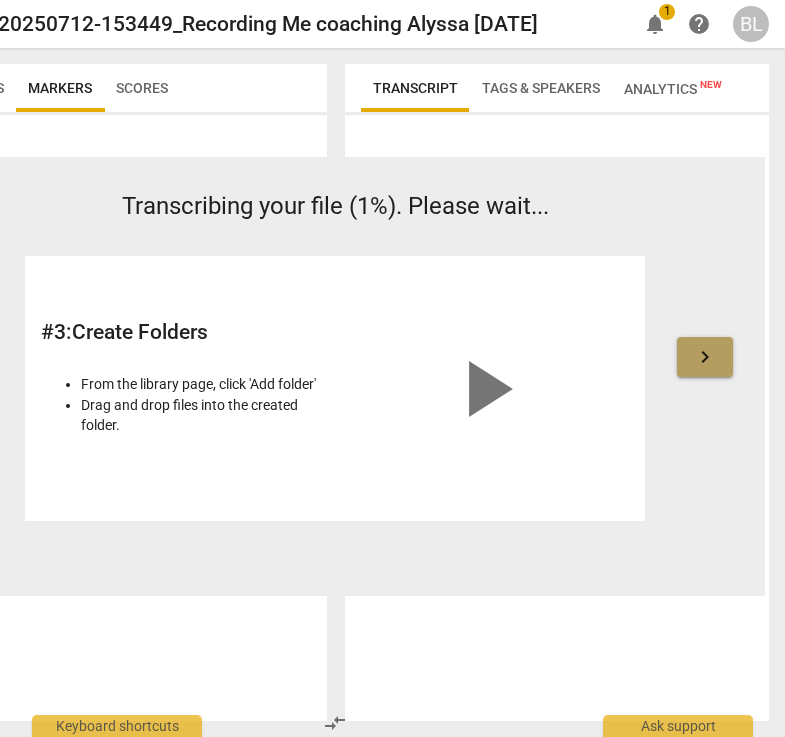 click on "keyboard_arrow_right" at bounding box center [705, 357] 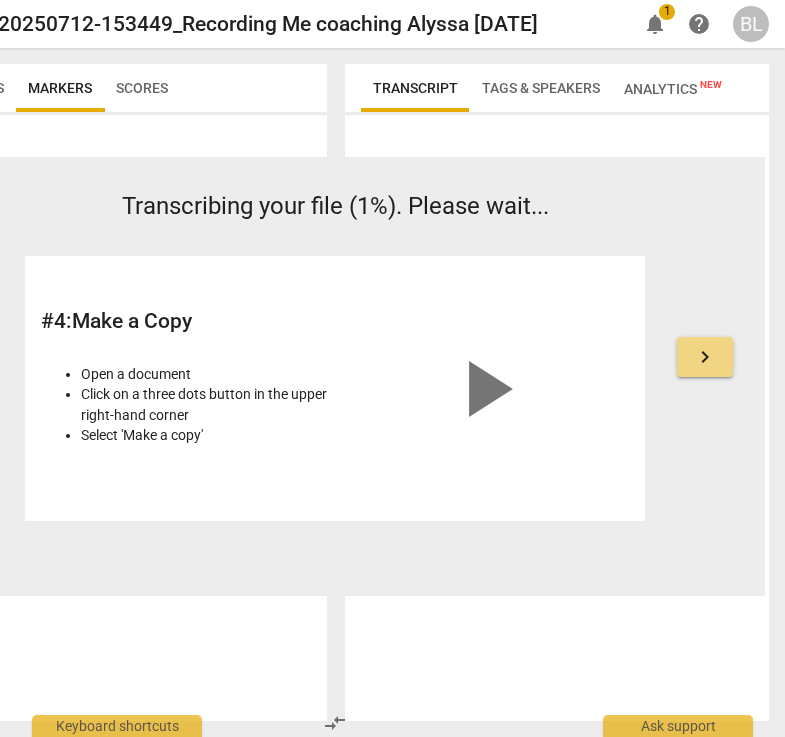 click on "keyboard_arrow_right" at bounding box center [705, 357] 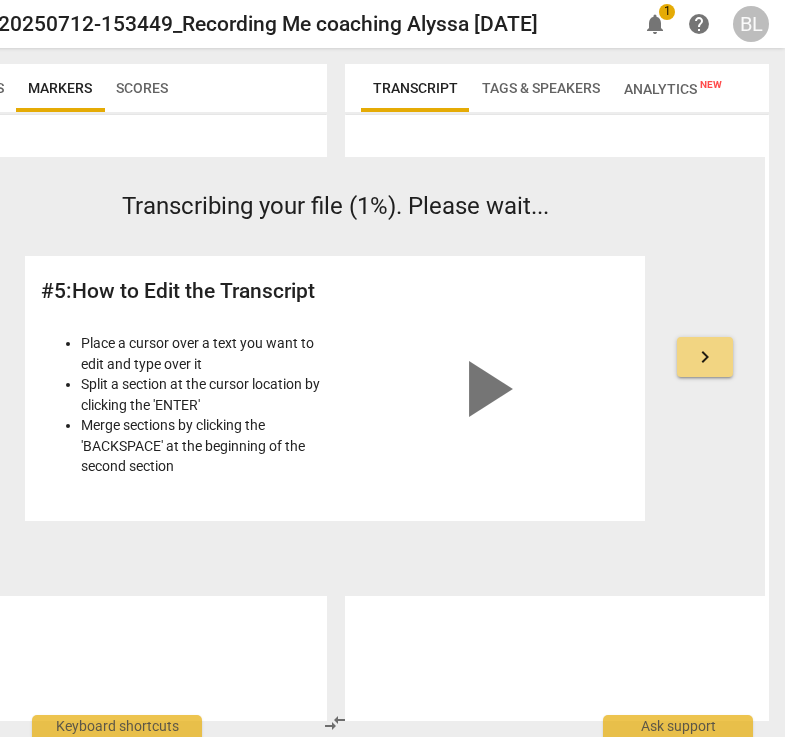 click on "keyboard_arrow_right" at bounding box center [705, 357] 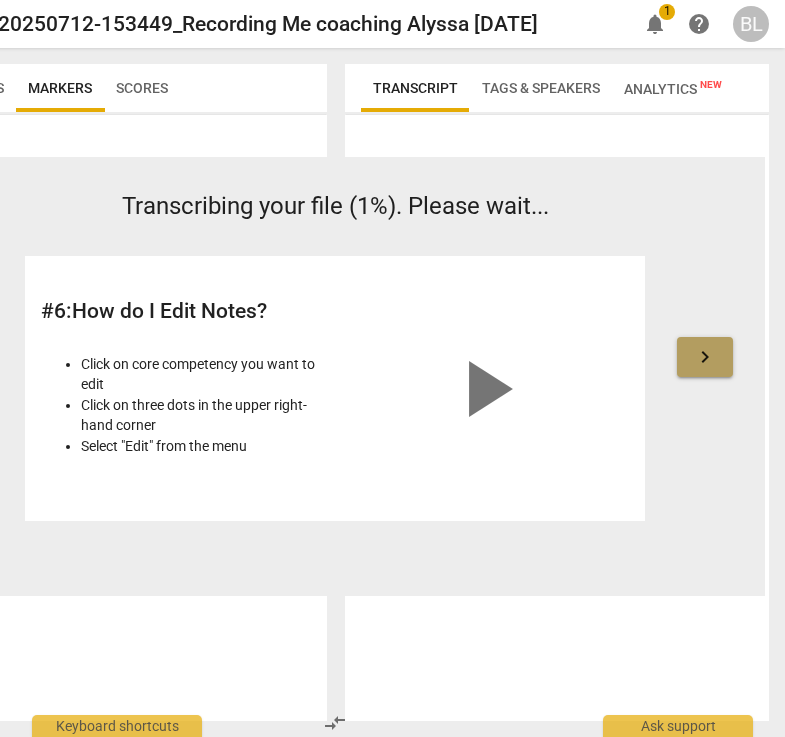 click on "keyboard_arrow_right" at bounding box center (705, 357) 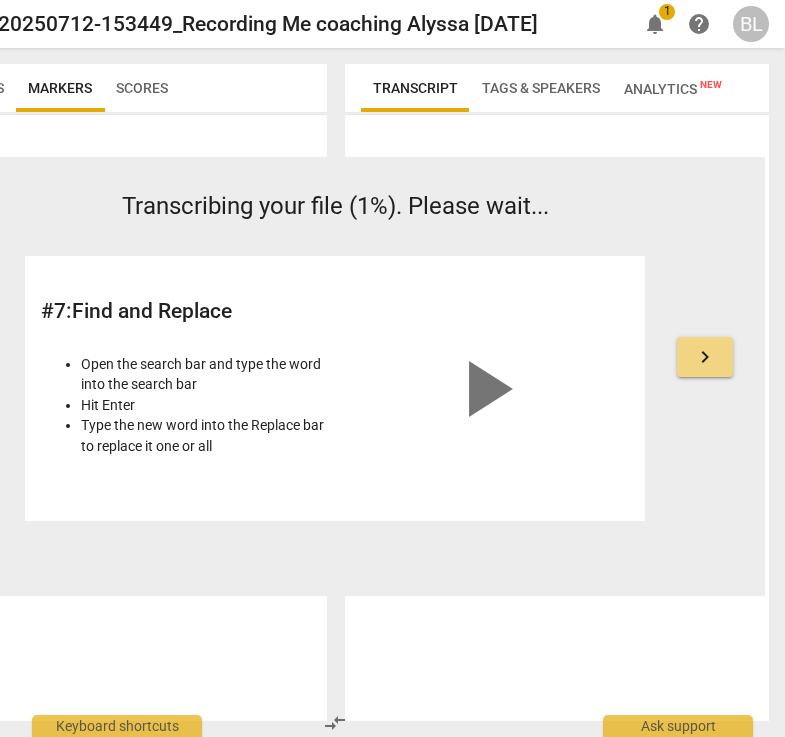 click on "keyboard_arrow_right" at bounding box center [705, 357] 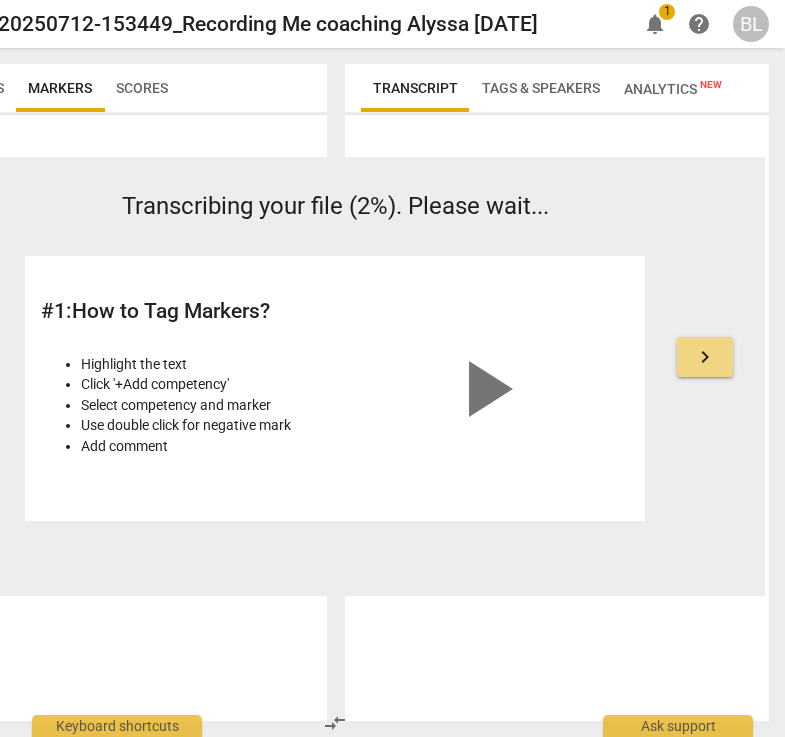 click on "keyboard_arrow_right" at bounding box center [705, 357] 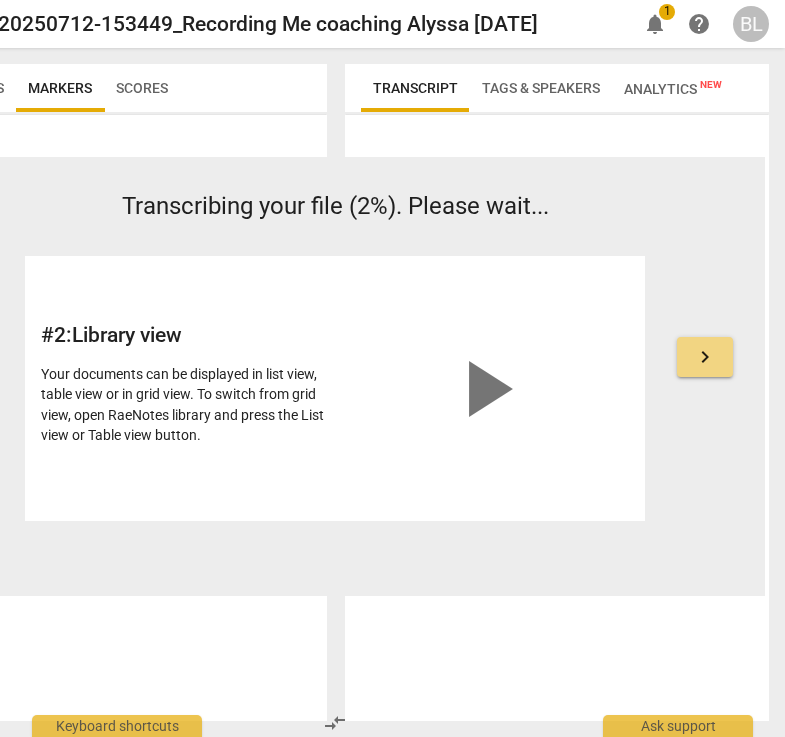 click on "keyboard_arrow_right" at bounding box center [705, 357] 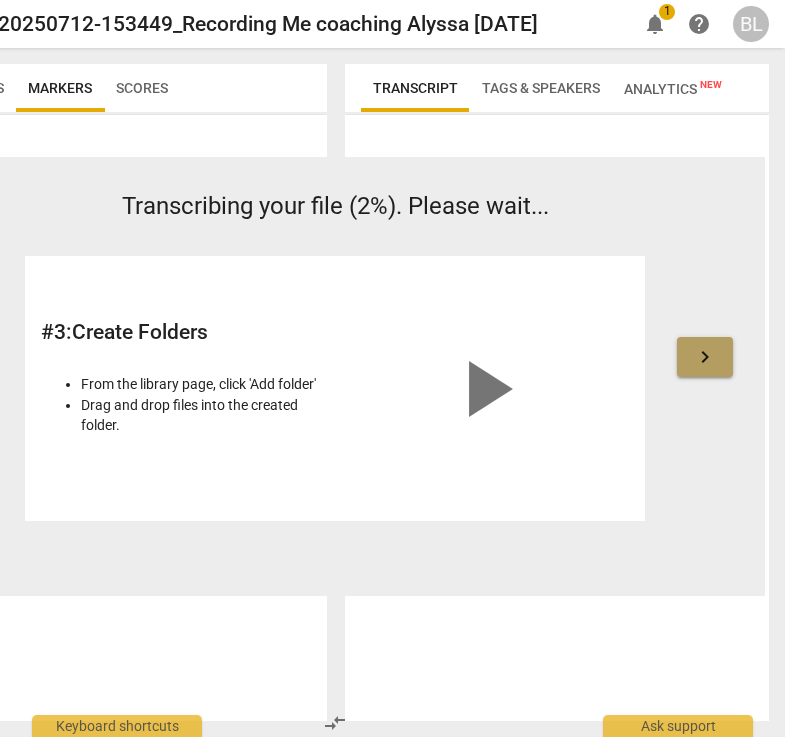 click on "keyboard_arrow_right" at bounding box center (705, 357) 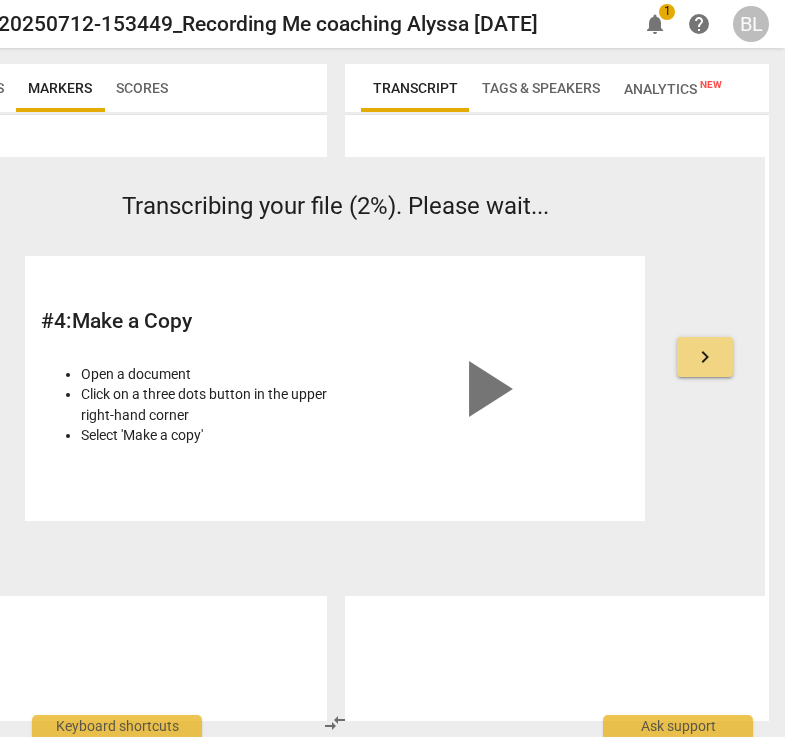 click on "keyboard_arrow_right" at bounding box center (705, 357) 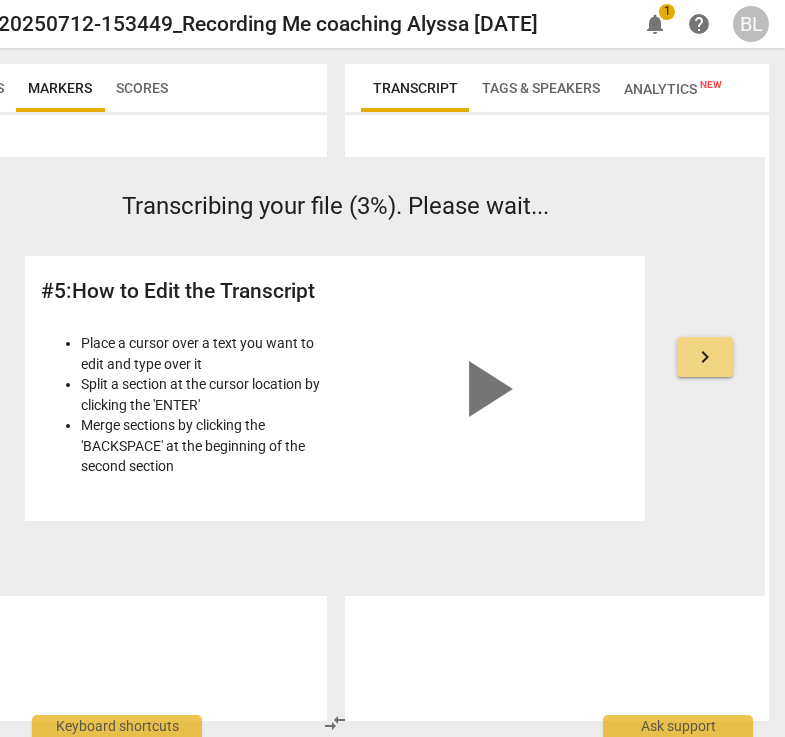 click on "keyboard_arrow_right" at bounding box center [705, 357] 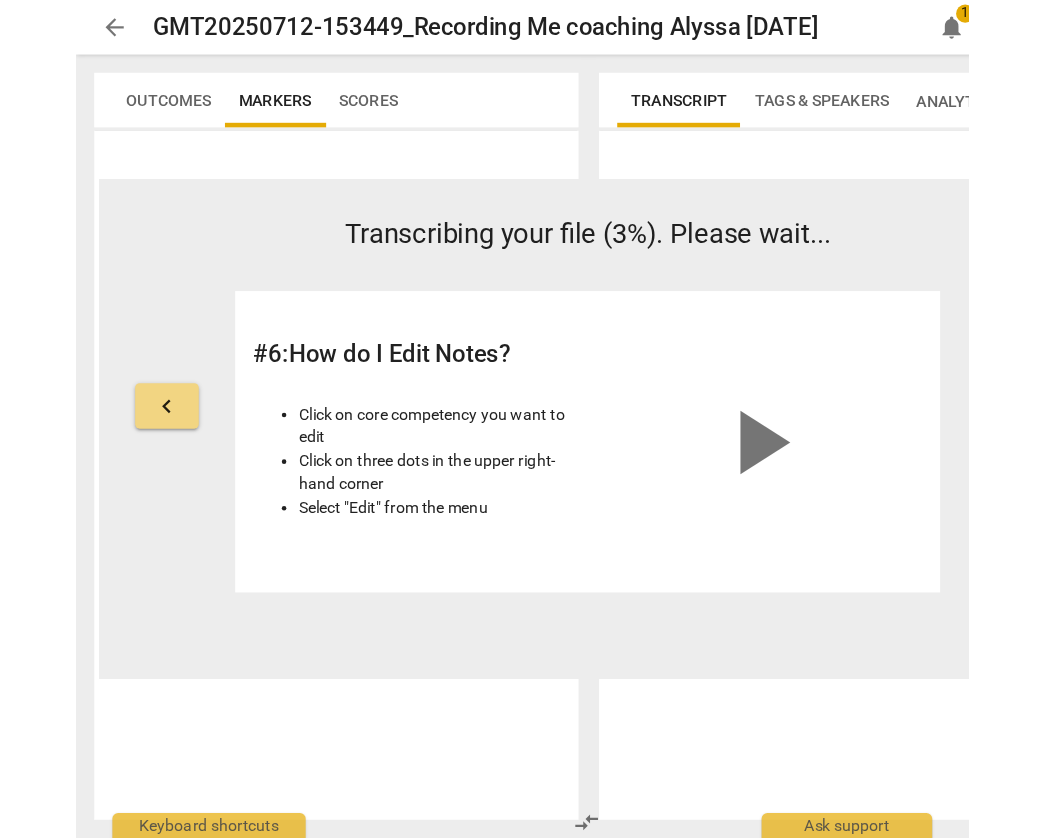 scroll, scrollTop: 0, scrollLeft: 0, axis: both 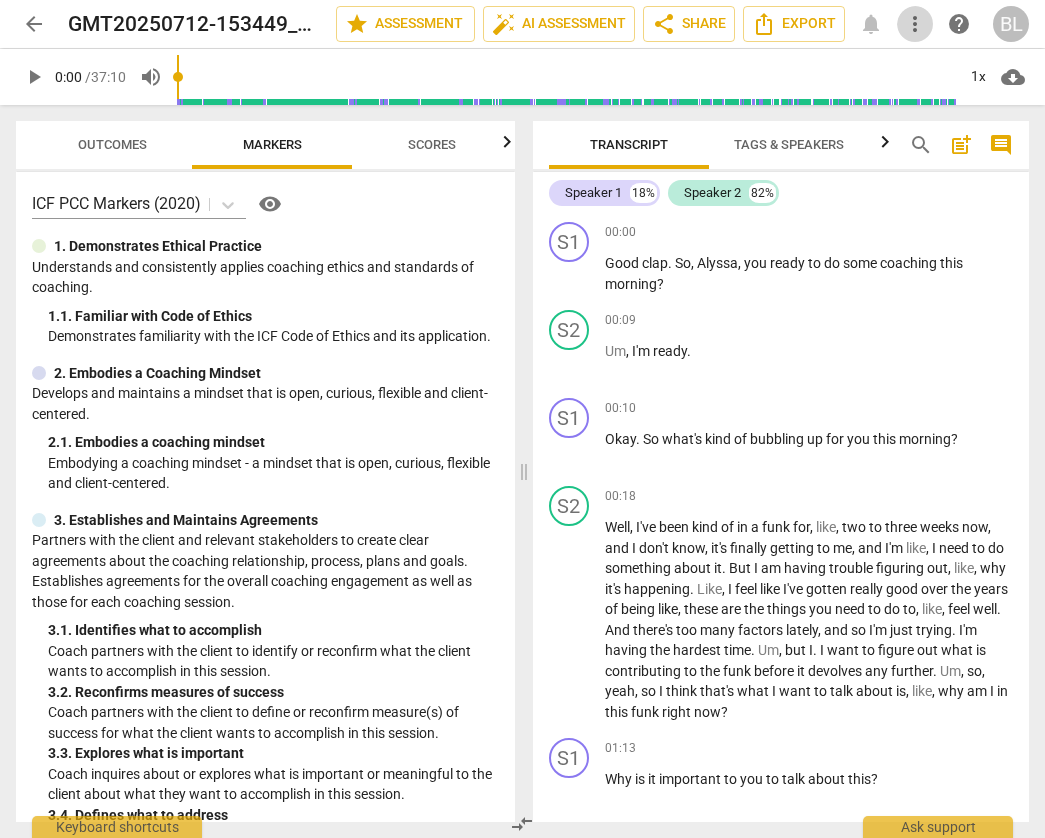 click on "more_vert" at bounding box center (915, 24) 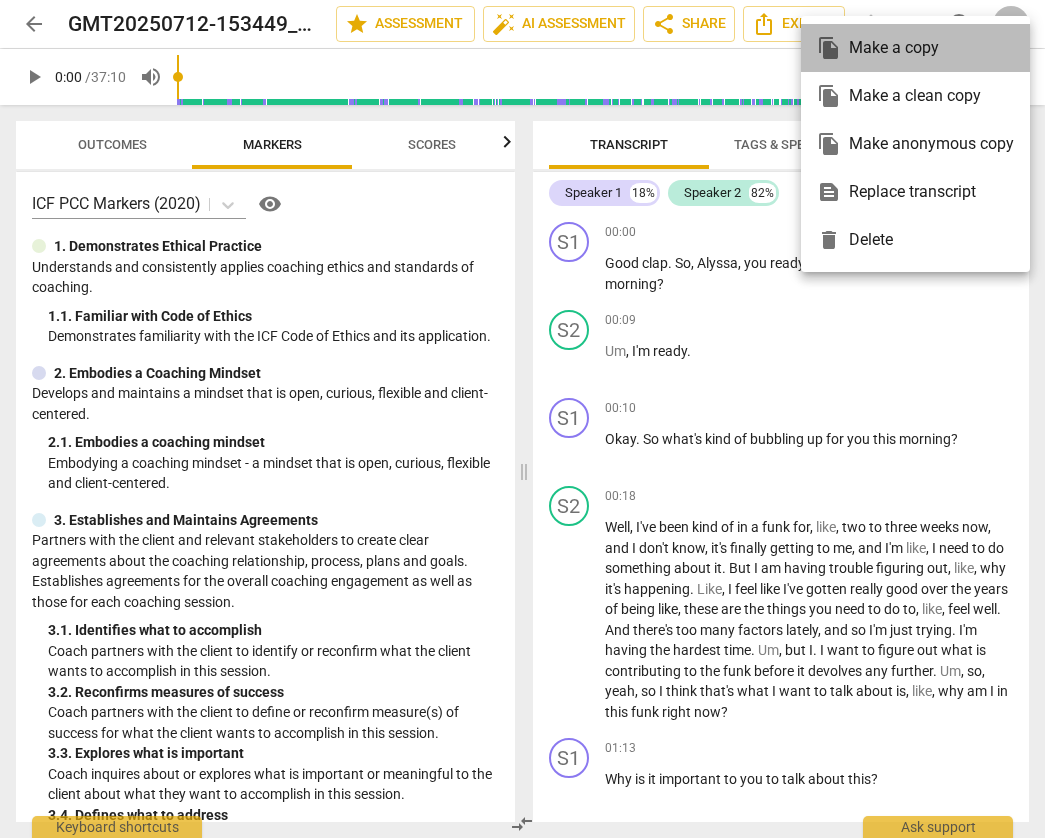 click on "file_copy    Make a copy" at bounding box center (915, 48) 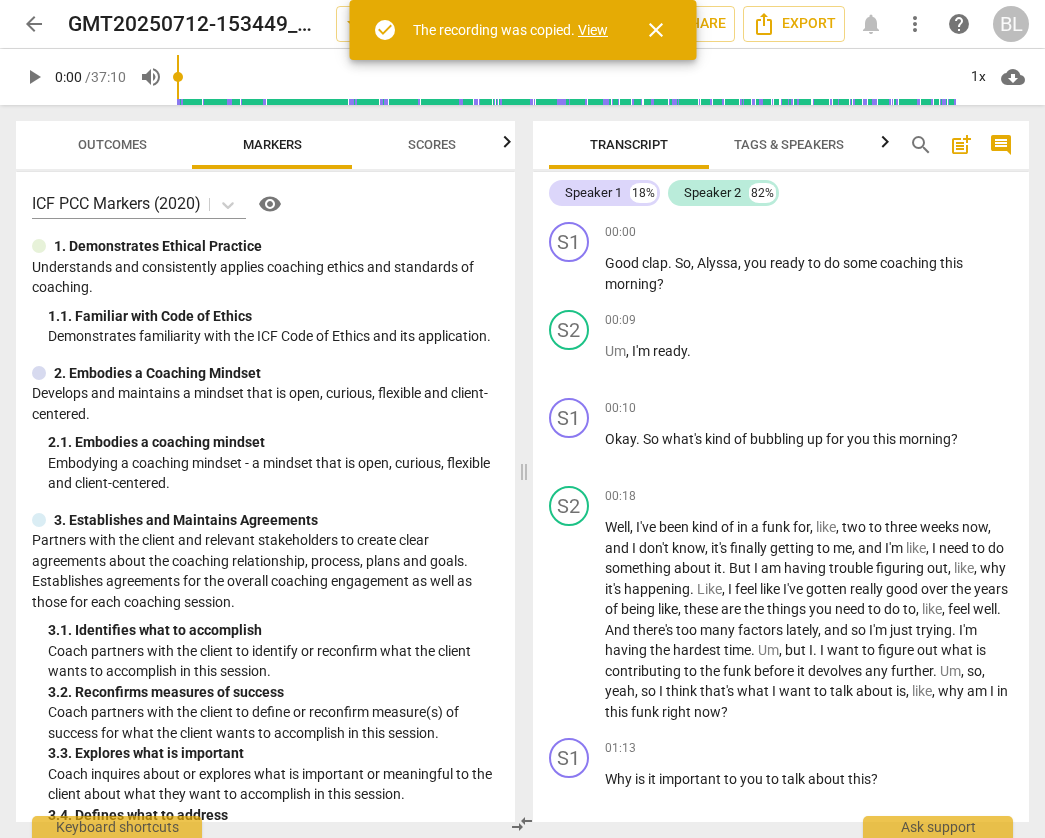 click on "close" at bounding box center [656, 30] 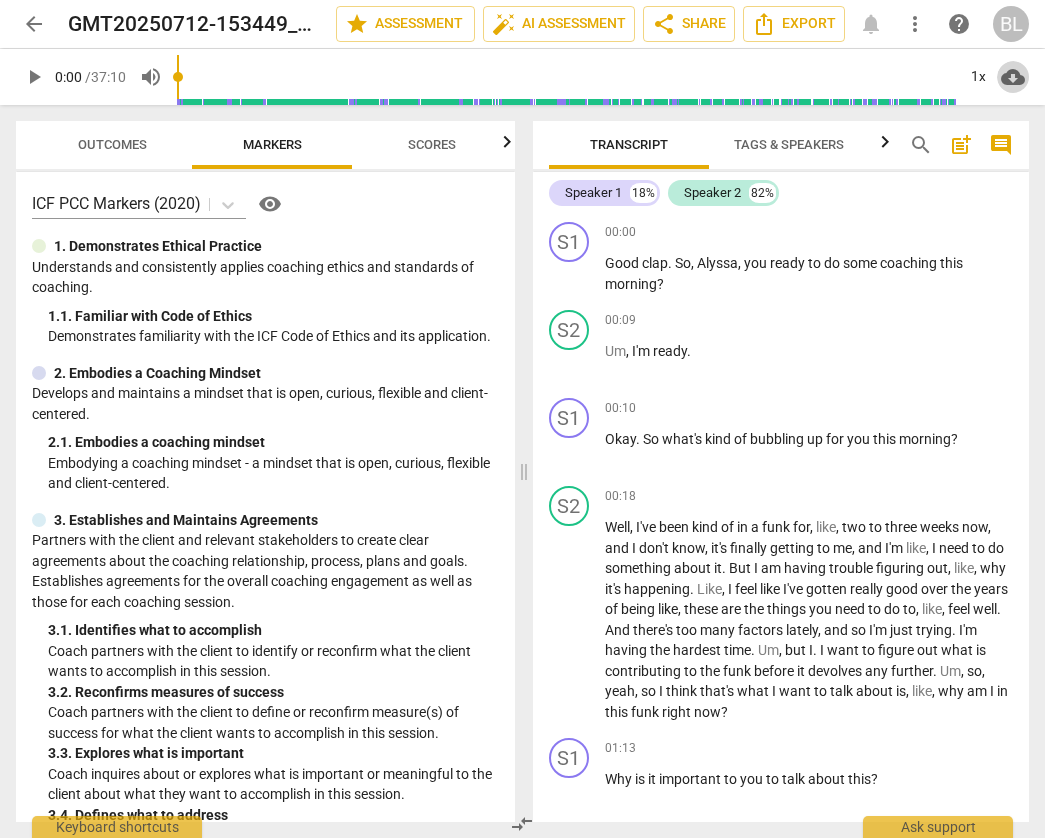 click on "cloud_download" at bounding box center (1013, 77) 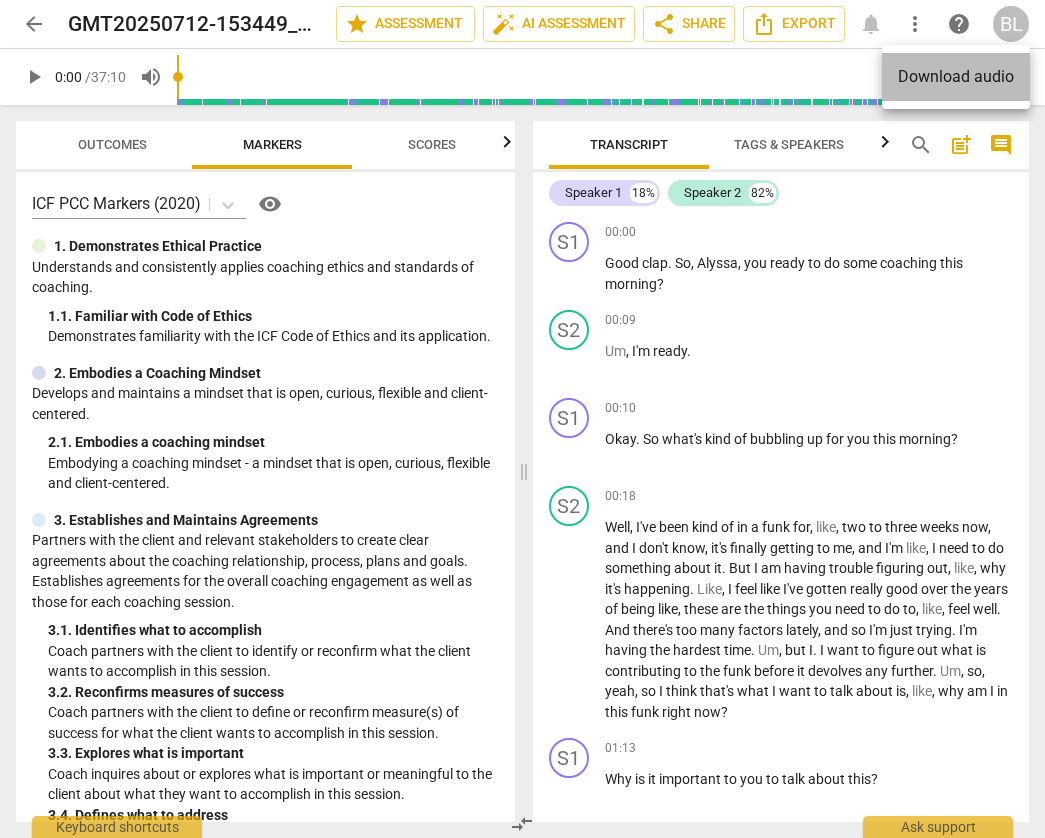 click on "Download audio" at bounding box center (956, 77) 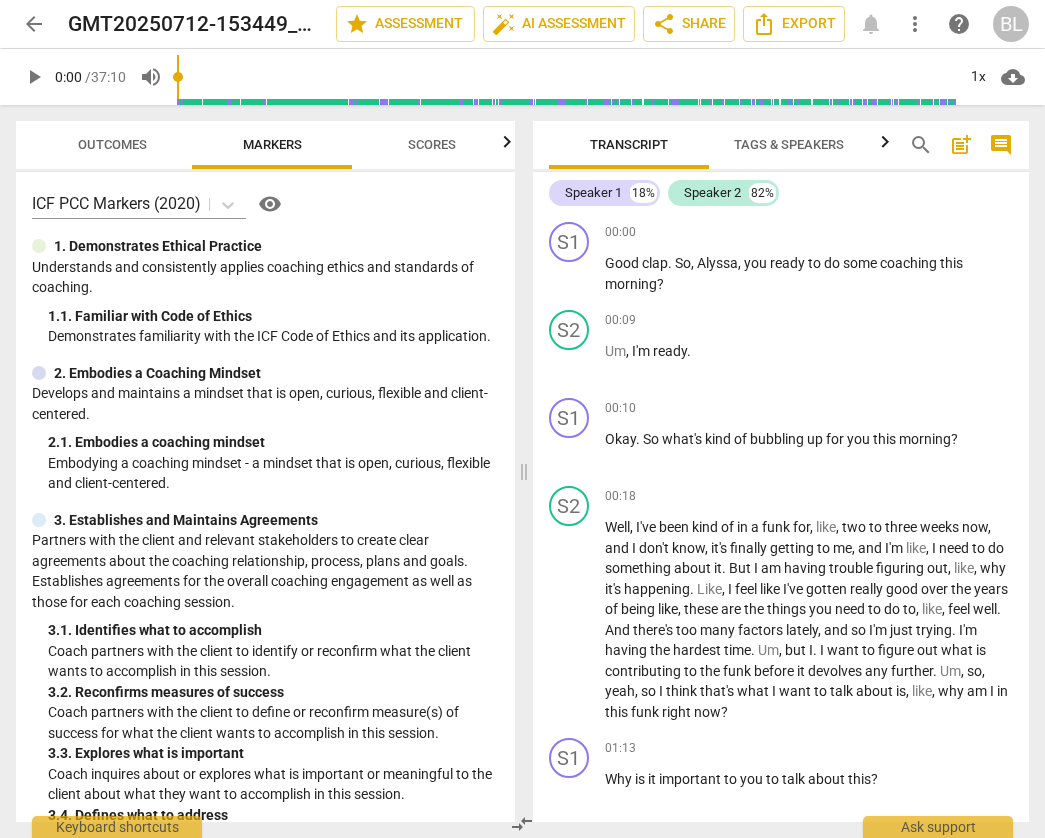 click on "Tags & Speakers" at bounding box center [789, 144] 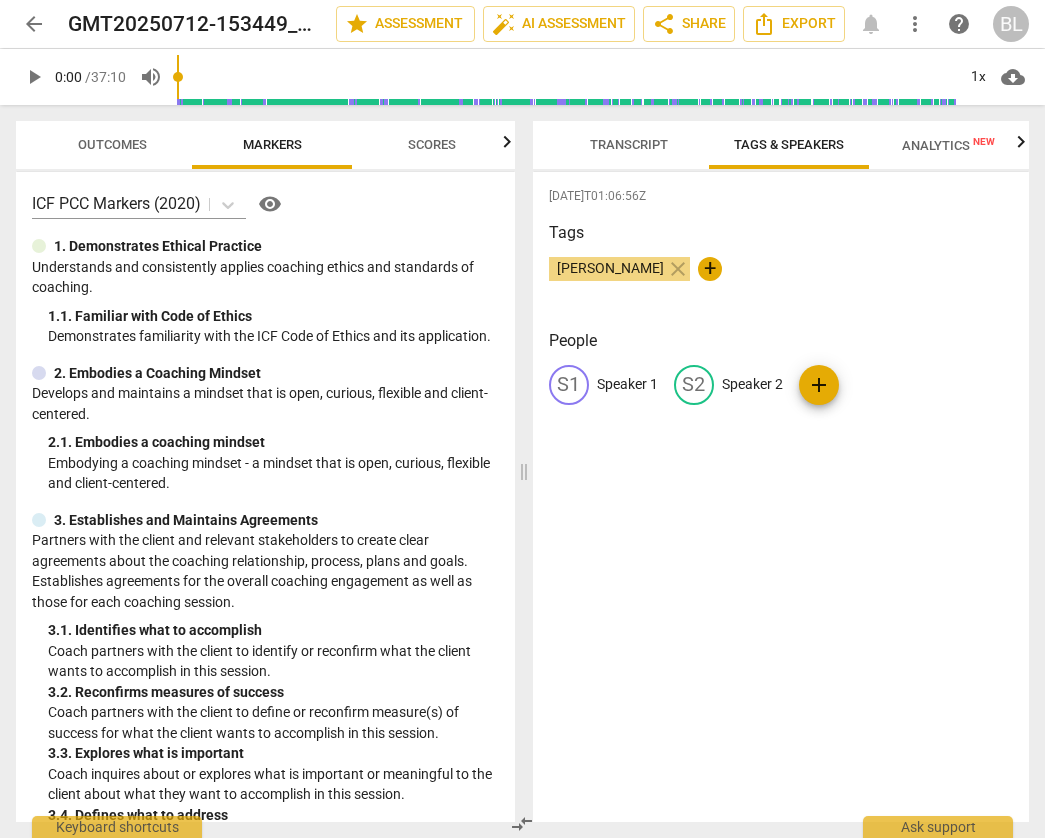 scroll, scrollTop: 5, scrollLeft: 0, axis: vertical 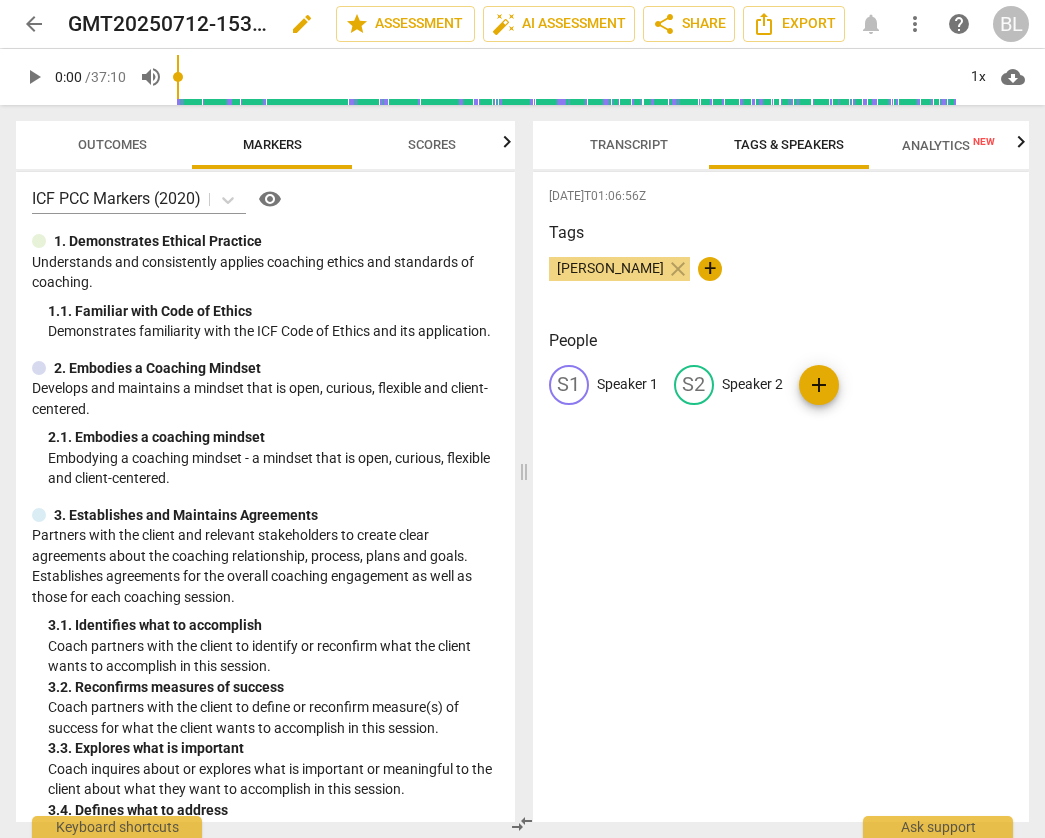 click on "edit" at bounding box center (302, 24) 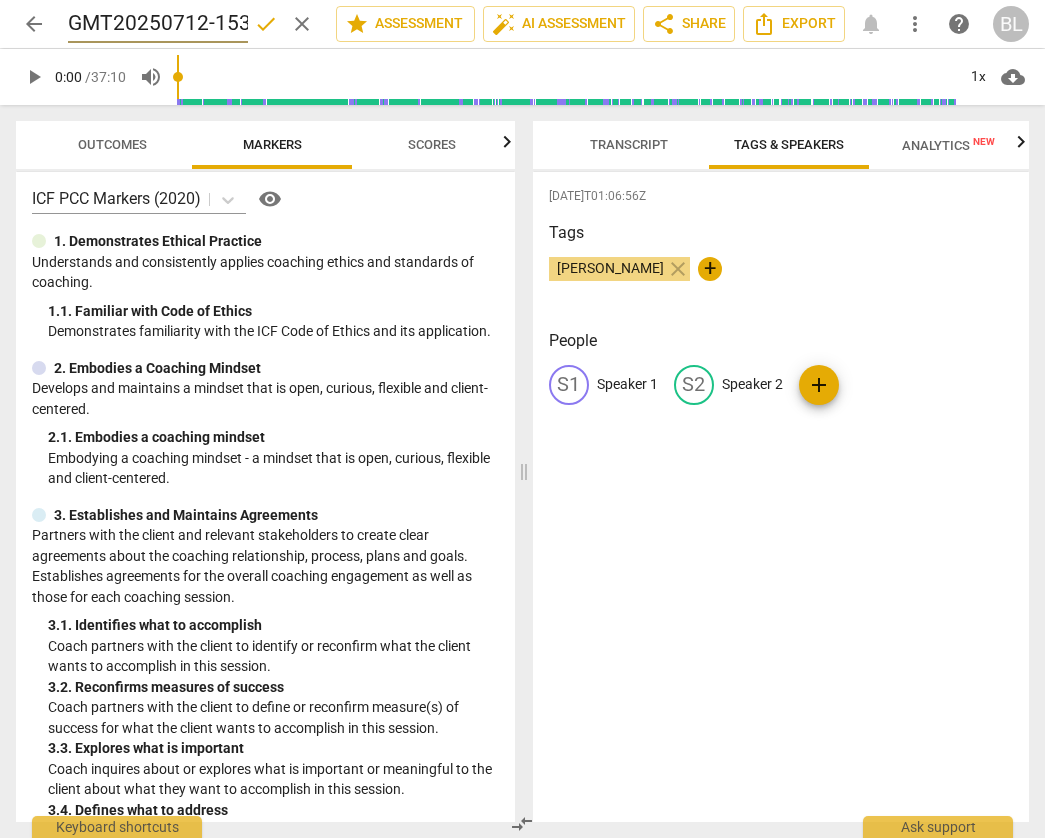 scroll, scrollTop: 0, scrollLeft: 446, axis: horizontal 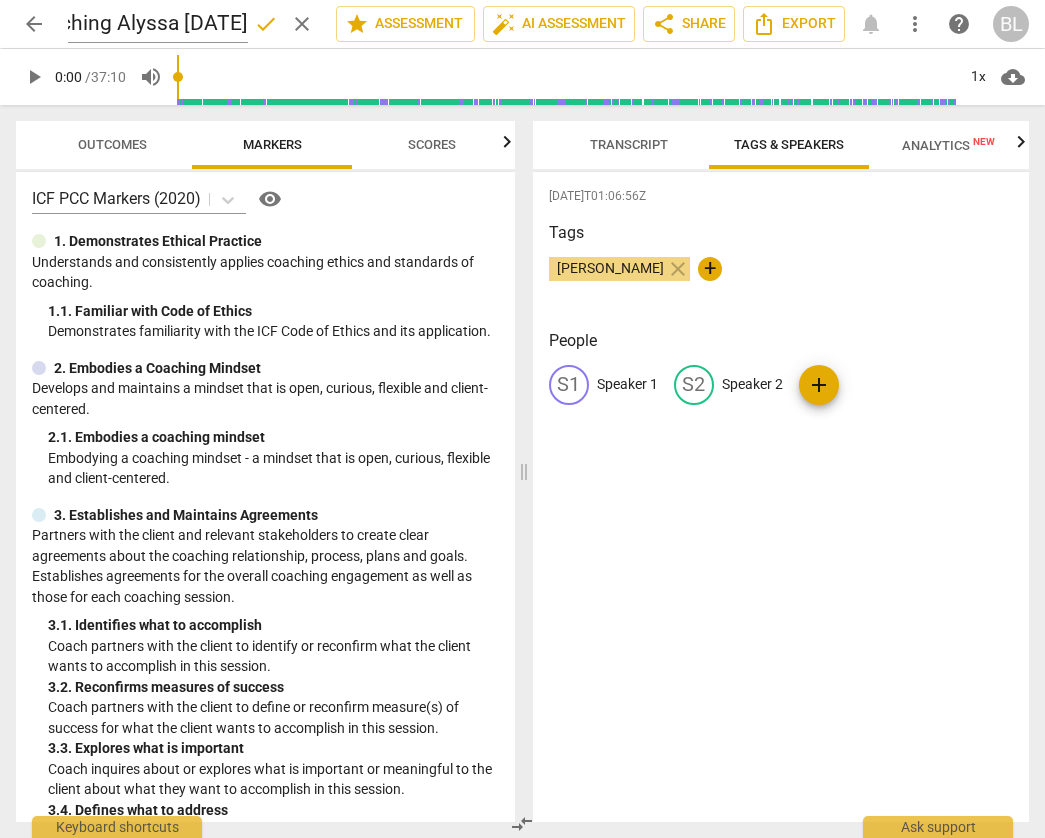 click on "arrow_back GMT20250712-153449_Recording Me coaching Alyssa [DATE] done clear star    Assessment   auto_fix_high    AI Assessment share    Share    Export notifications more_vert help BL" at bounding box center [522, 24] 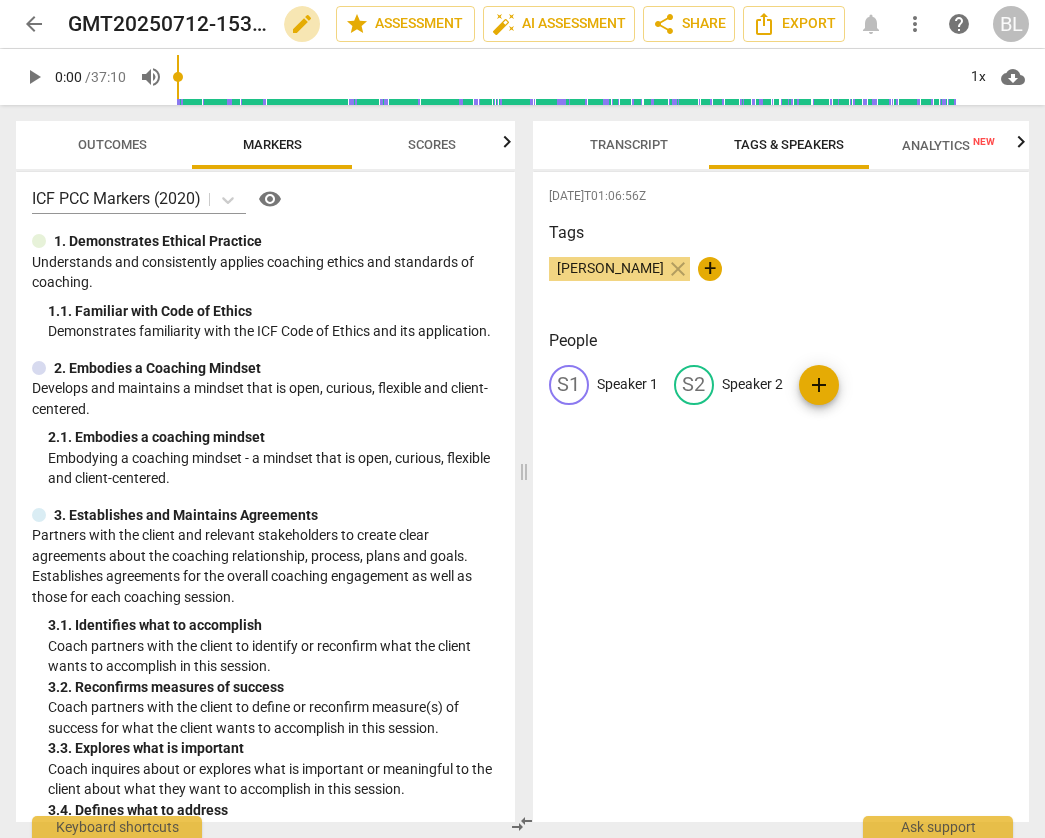 click on "edit" at bounding box center (302, 24) 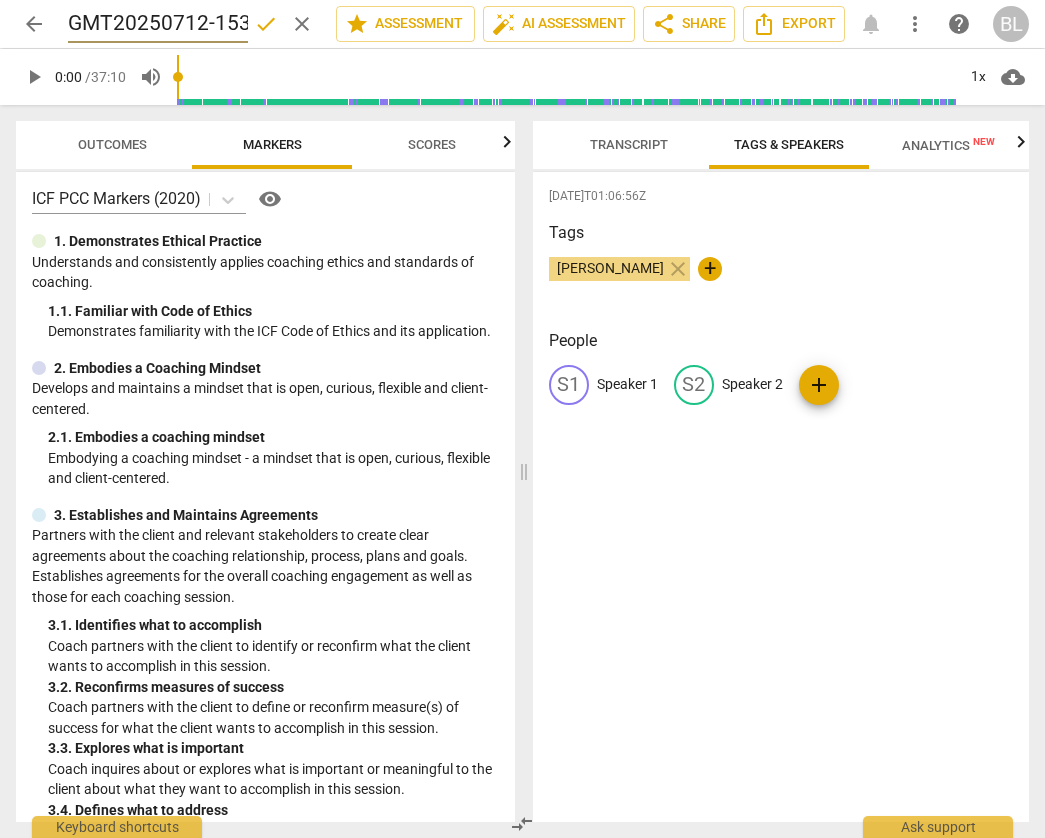 scroll, scrollTop: 0, scrollLeft: 446, axis: horizontal 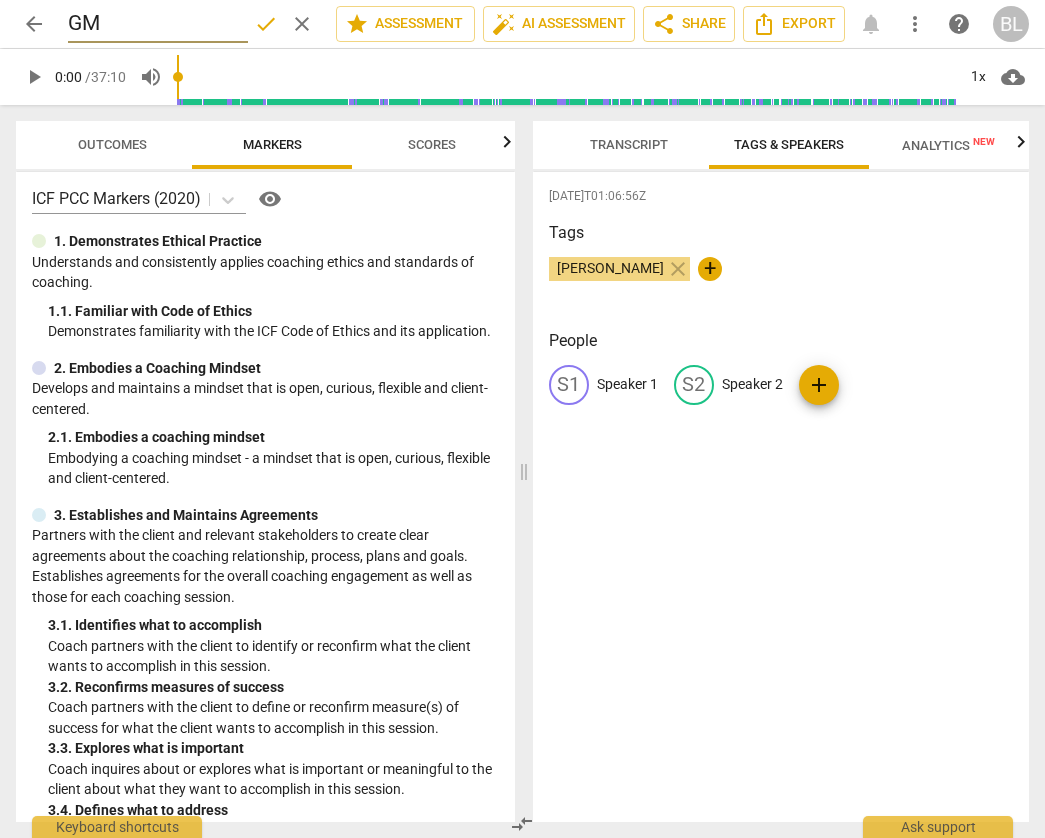 type on "G" 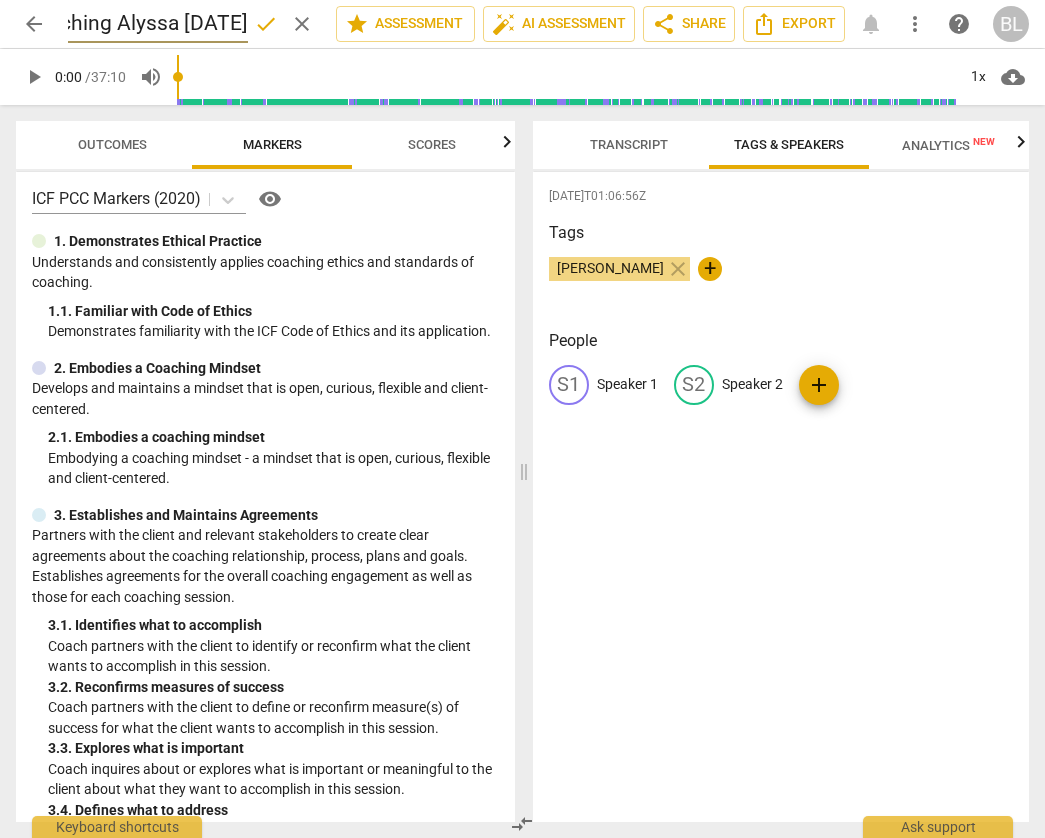 type on "Me Coaching Alyssa [DATE]" 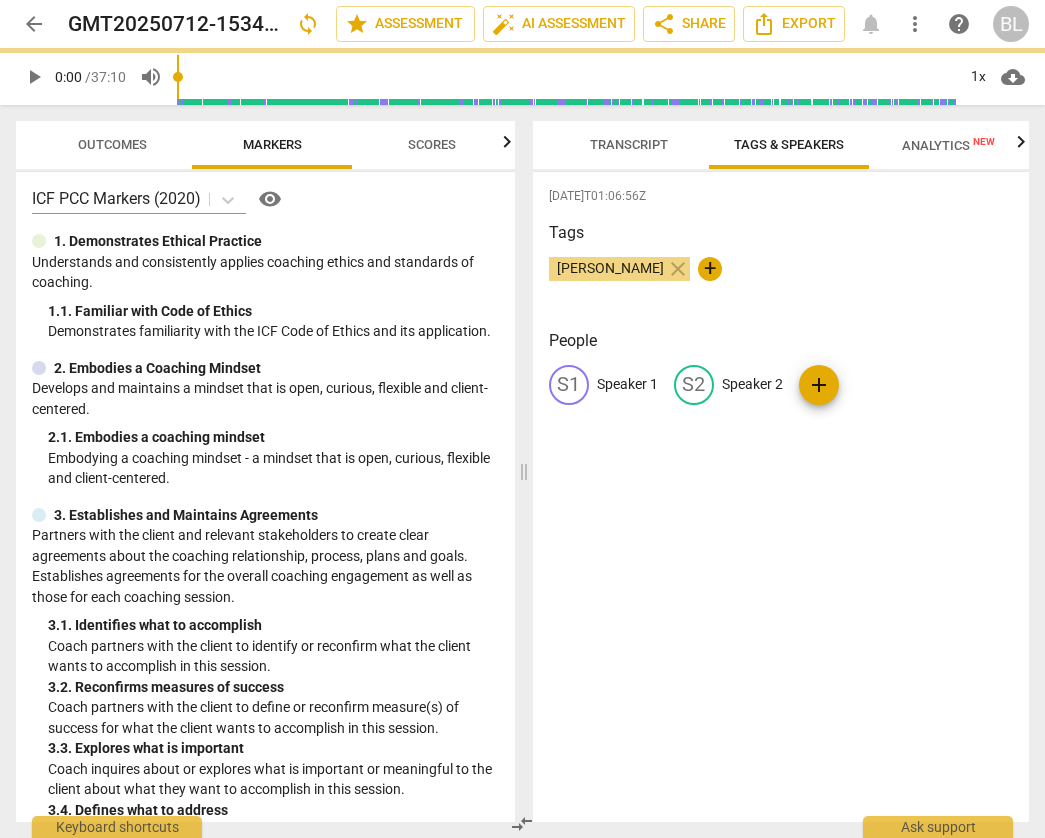 scroll, scrollTop: 0, scrollLeft: 0, axis: both 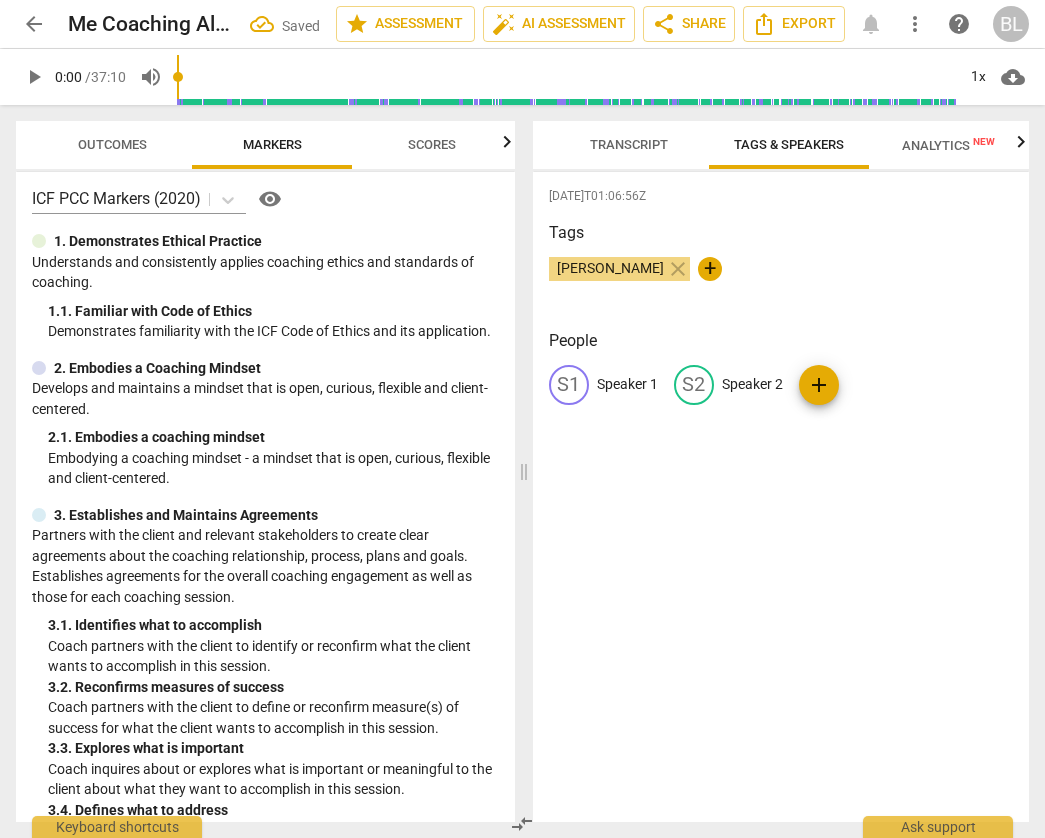 click on "Transcript" at bounding box center [629, 144] 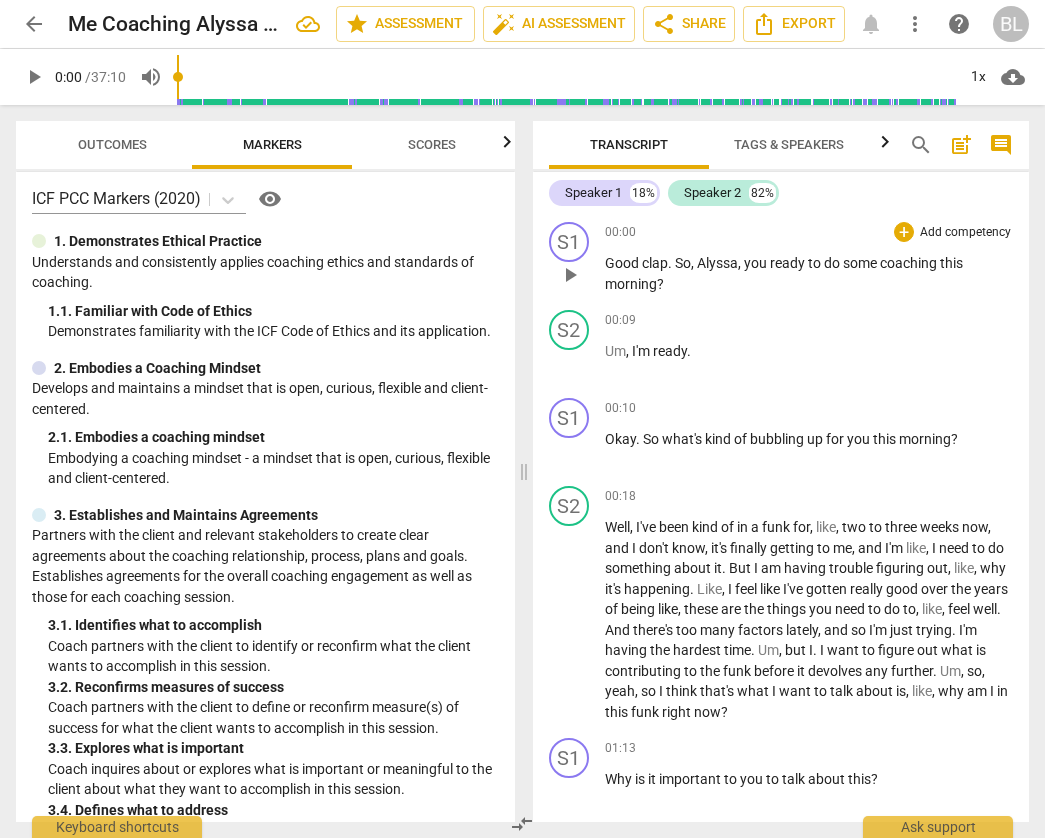 scroll, scrollTop: 0, scrollLeft: 0, axis: both 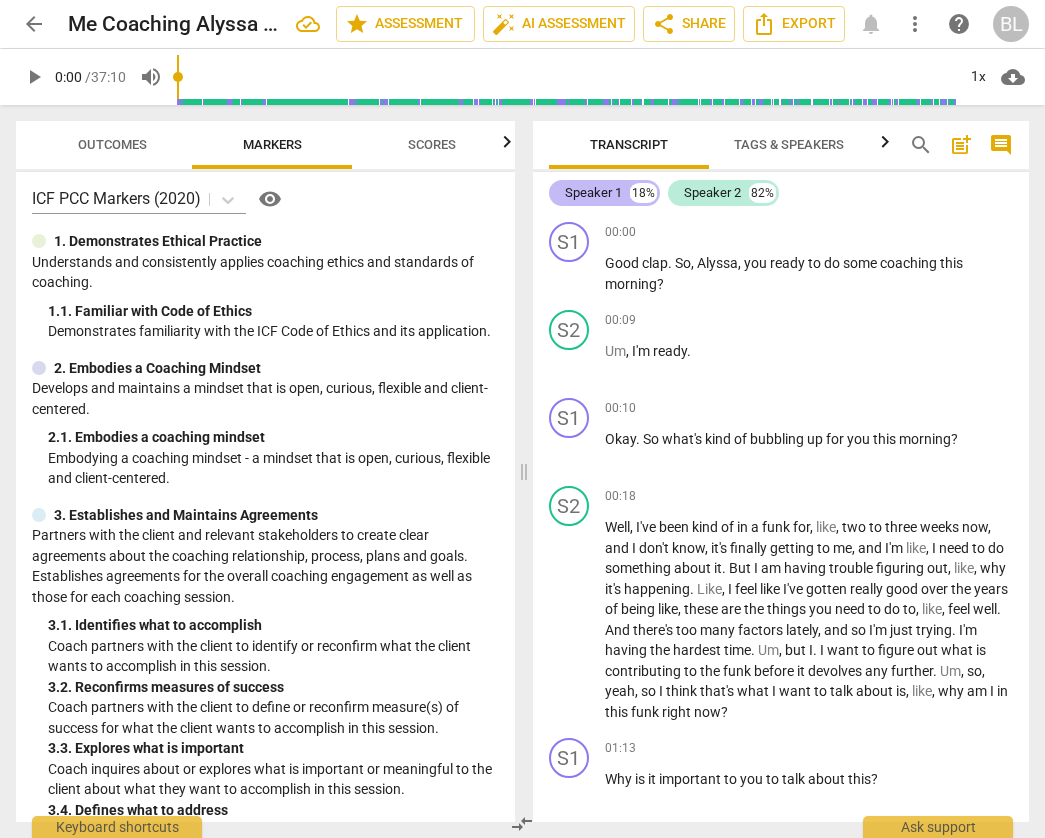 click on "18%" at bounding box center [643, 193] 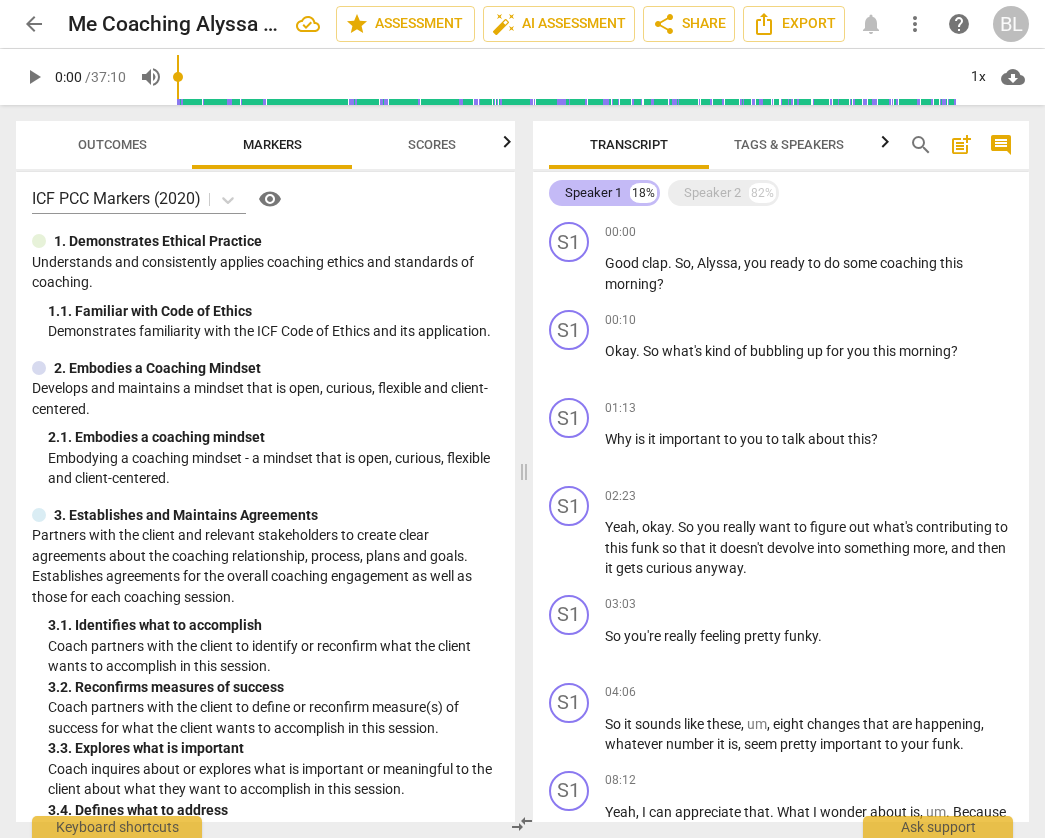 click on "Speaker 1 18%" at bounding box center [604, 193] 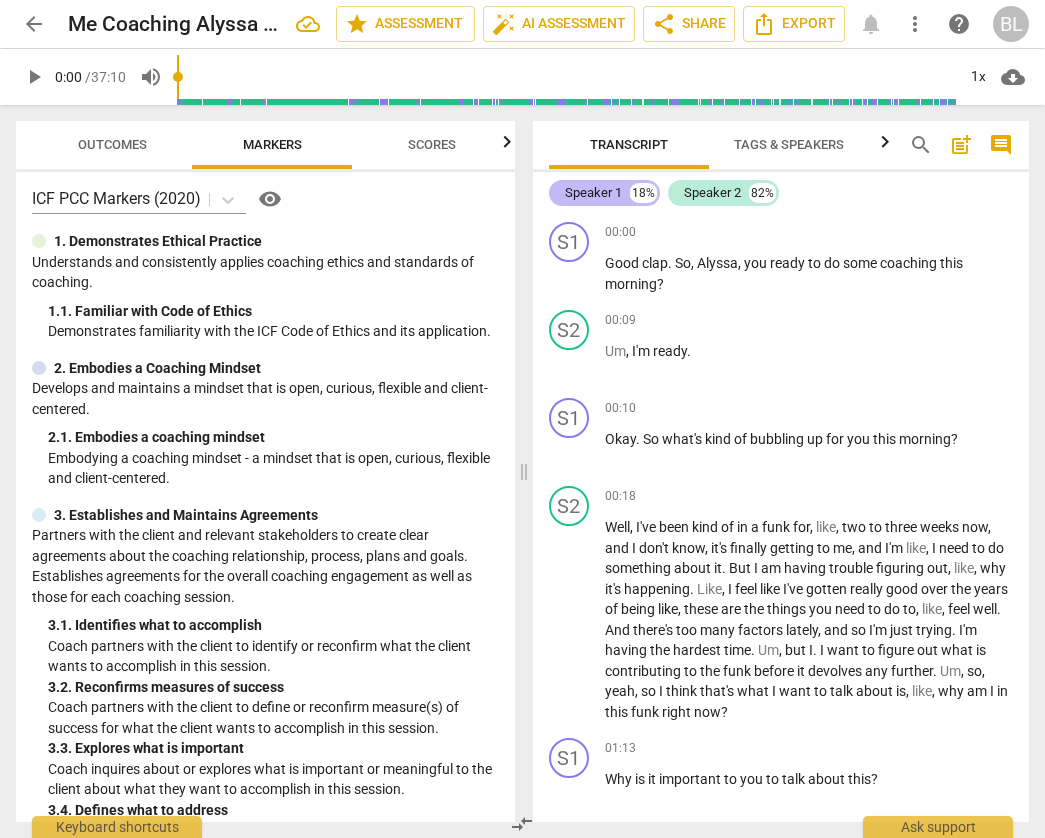 click on "Speaker 1 18%" at bounding box center [604, 193] 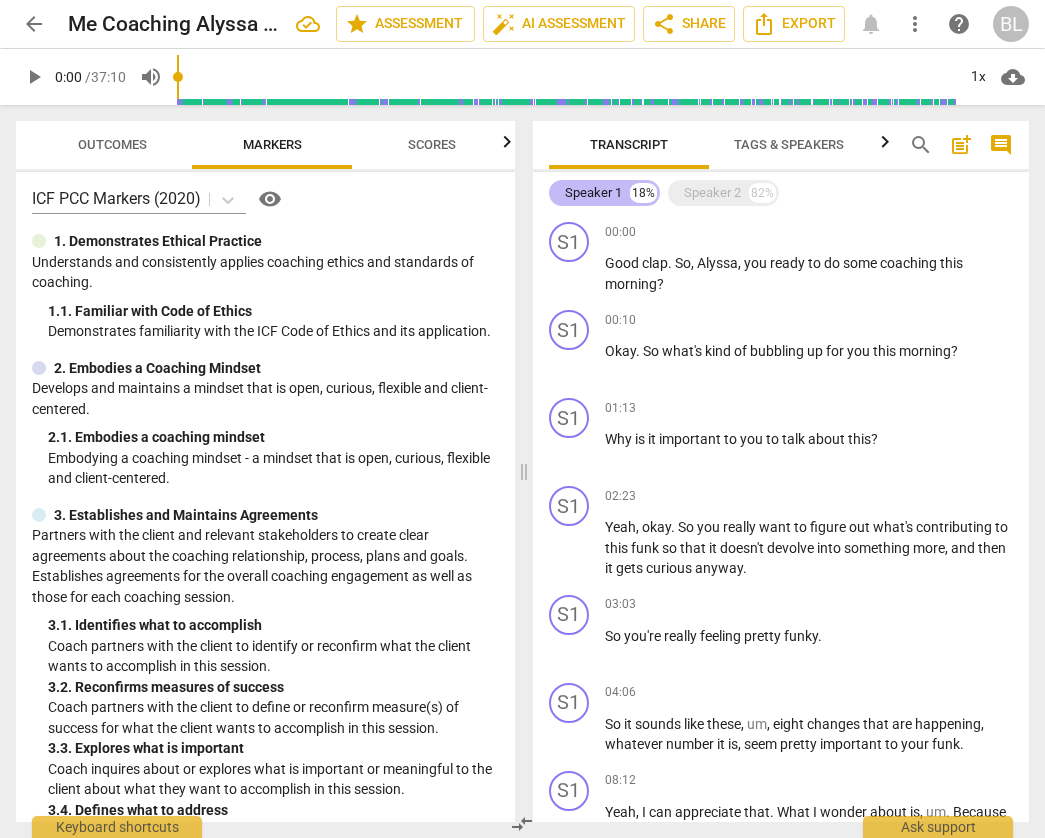 click on "18%" at bounding box center [643, 193] 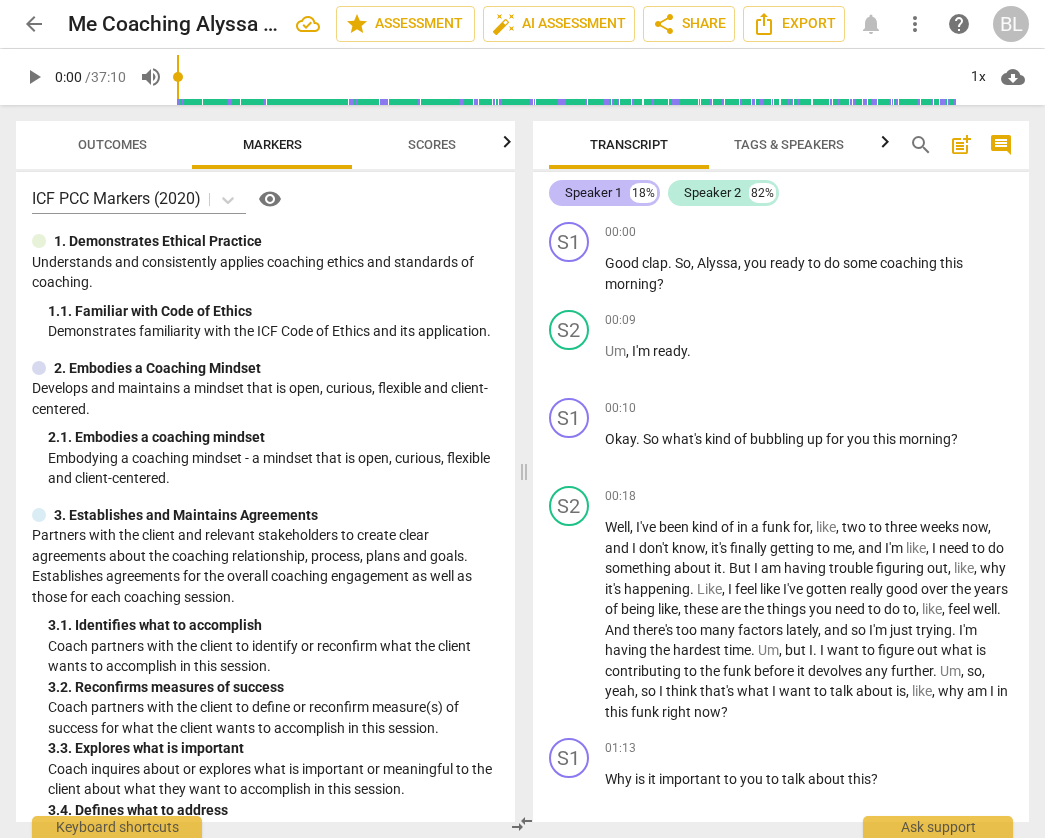 click on "18%" at bounding box center (643, 193) 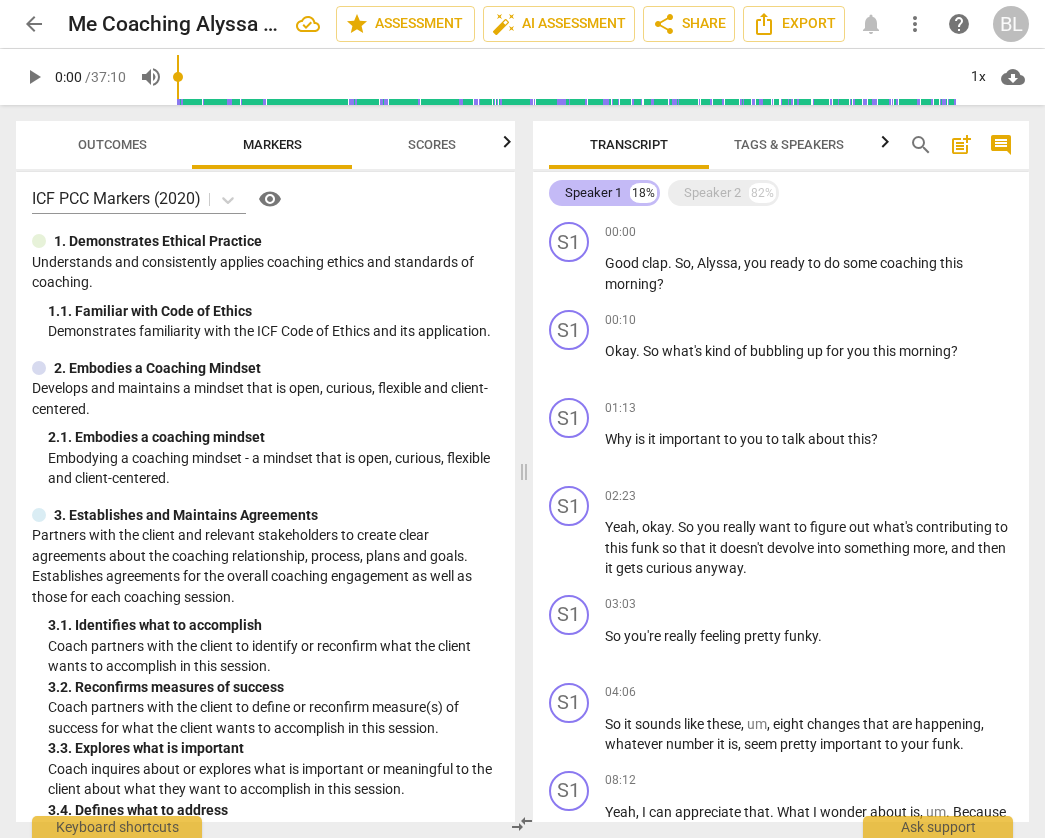 click on "18%" at bounding box center (643, 193) 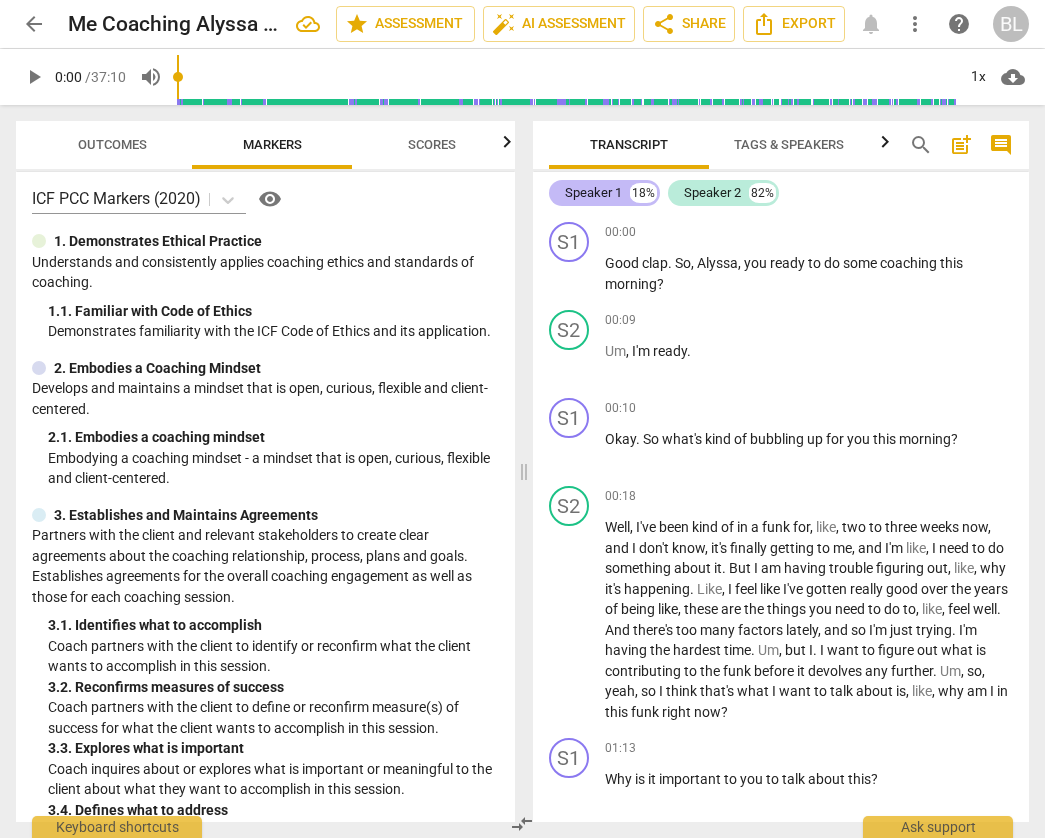 click on "Speaker 1" at bounding box center (593, 193) 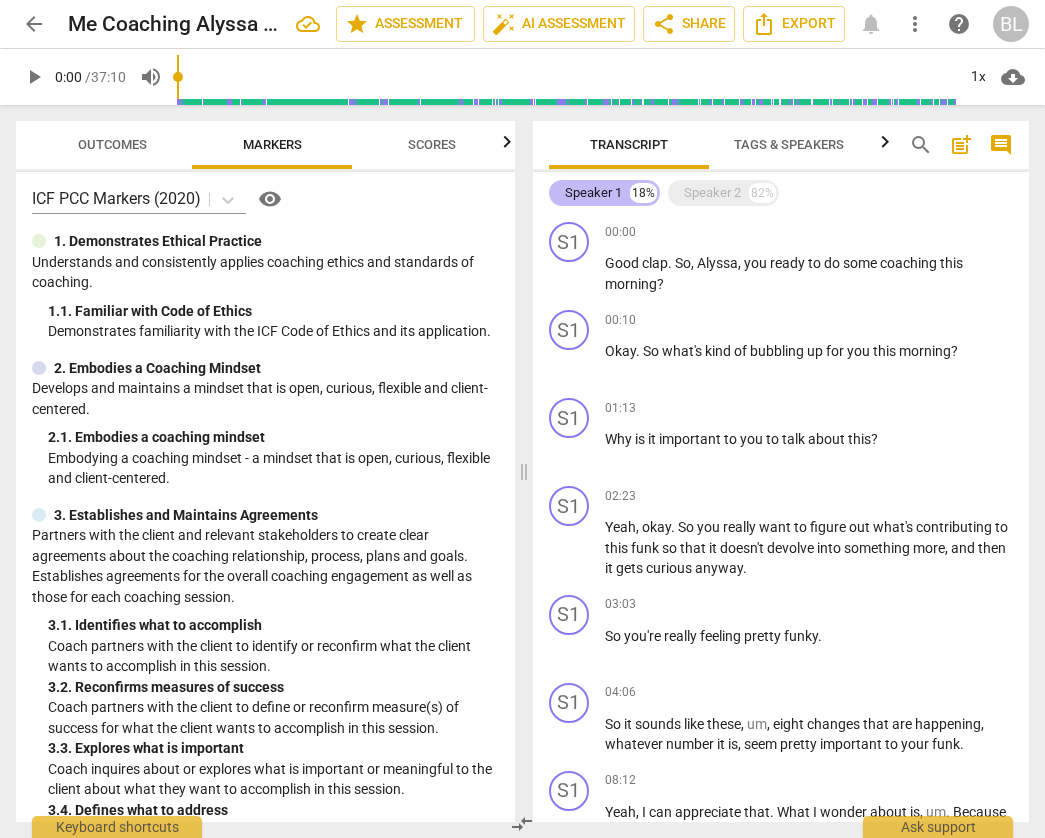 click on "Speaker 1" at bounding box center (593, 193) 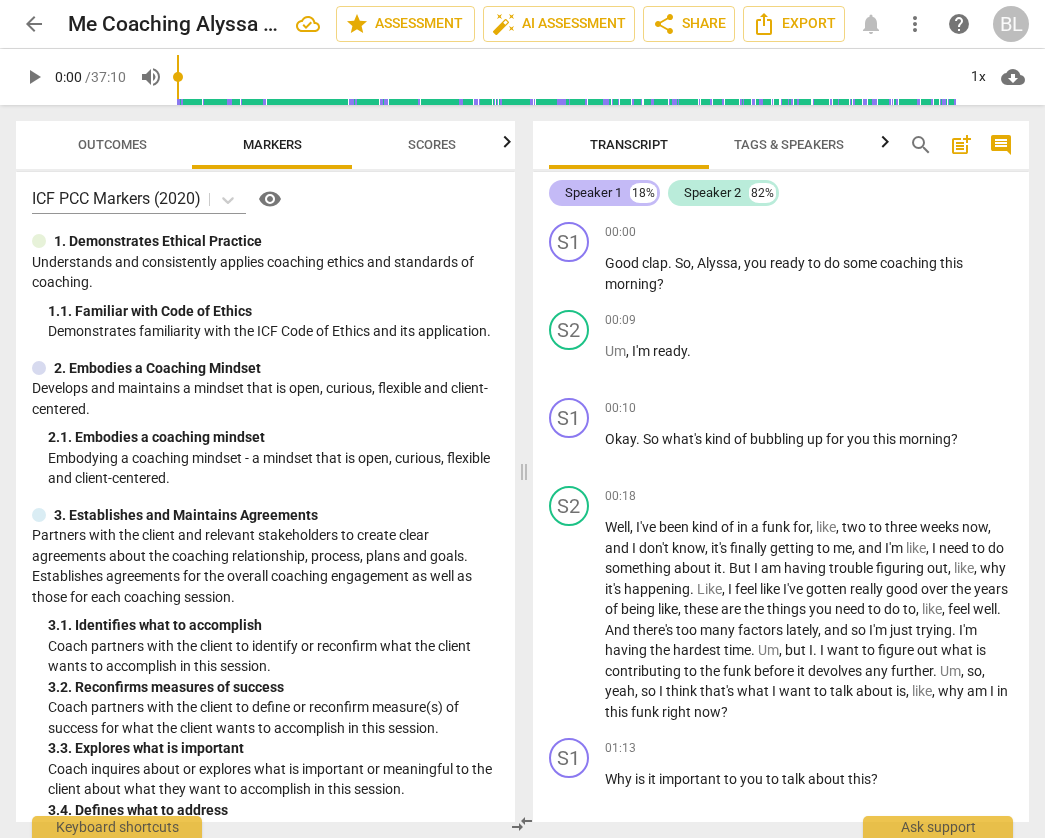 click on "Speaker 1" at bounding box center (593, 193) 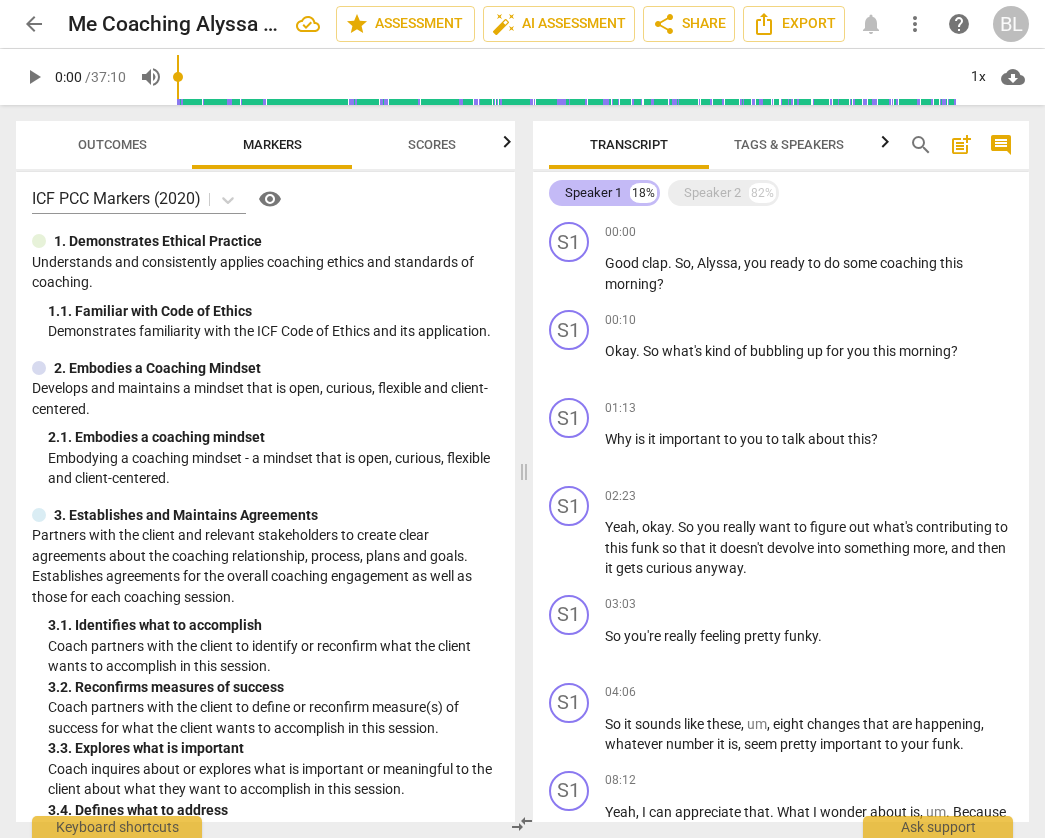click on "Speaker 1" at bounding box center [593, 193] 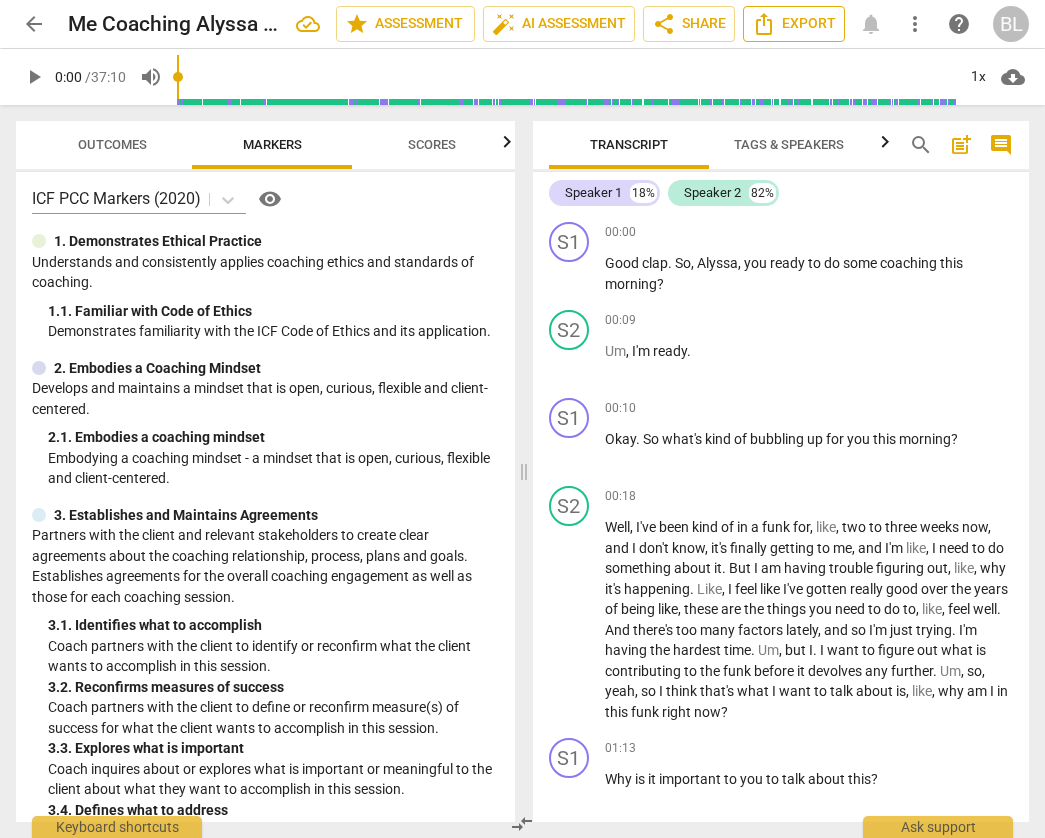 click 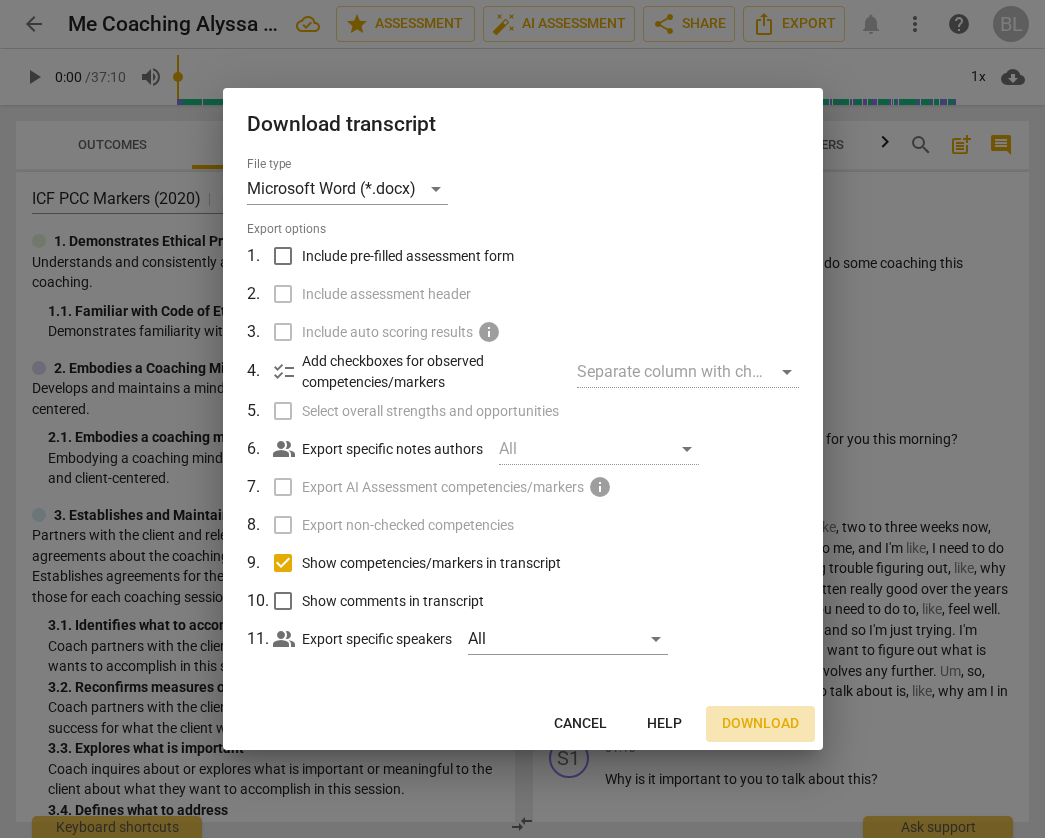 click on "Download" at bounding box center [760, 724] 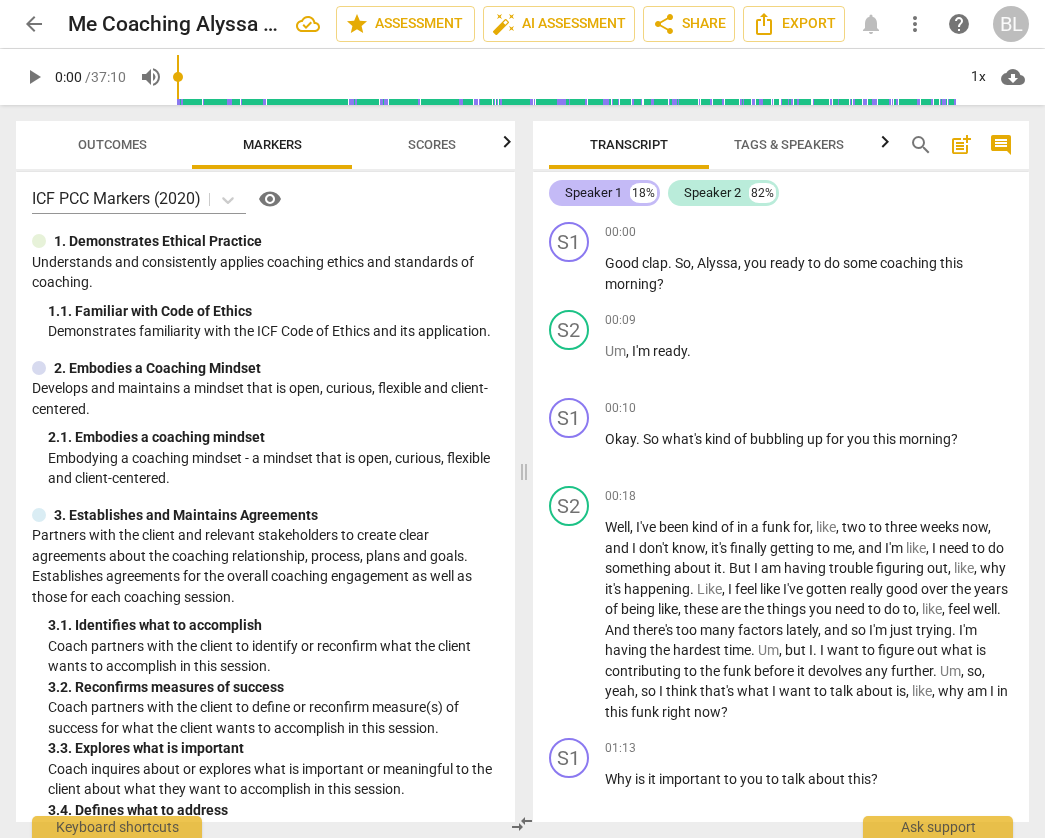 click on "Speaker 1" at bounding box center [593, 193] 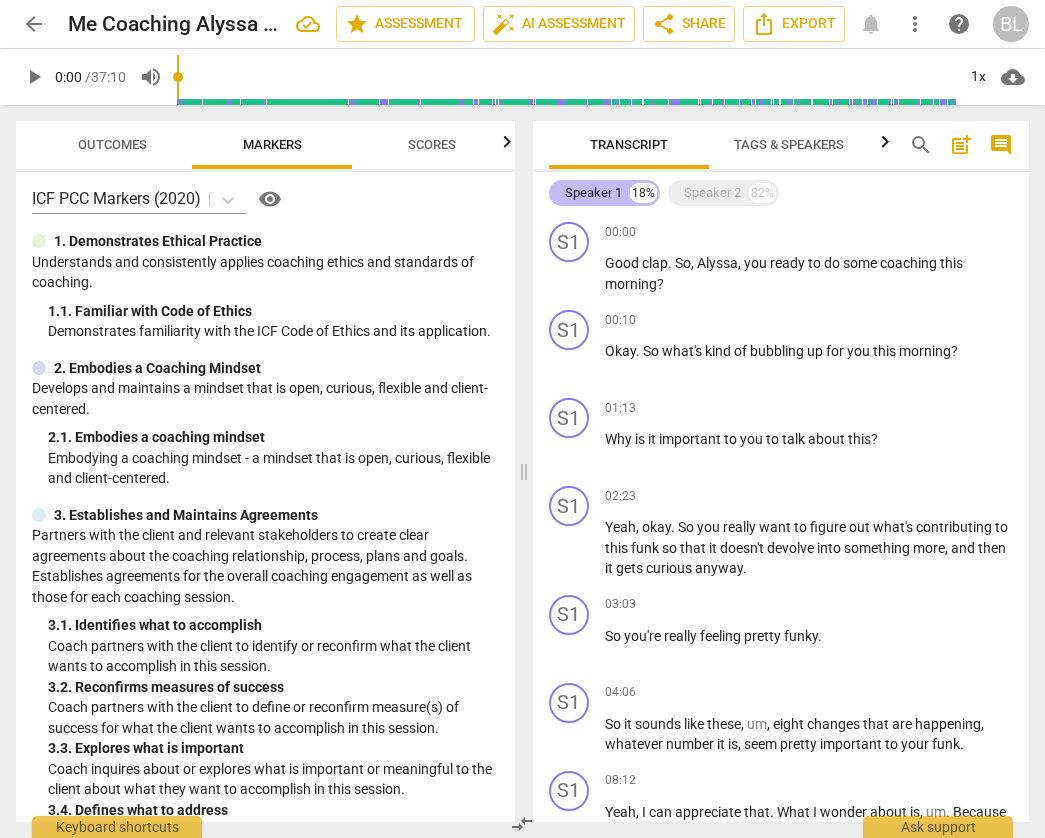 click on "Speaker 1" at bounding box center [593, 193] 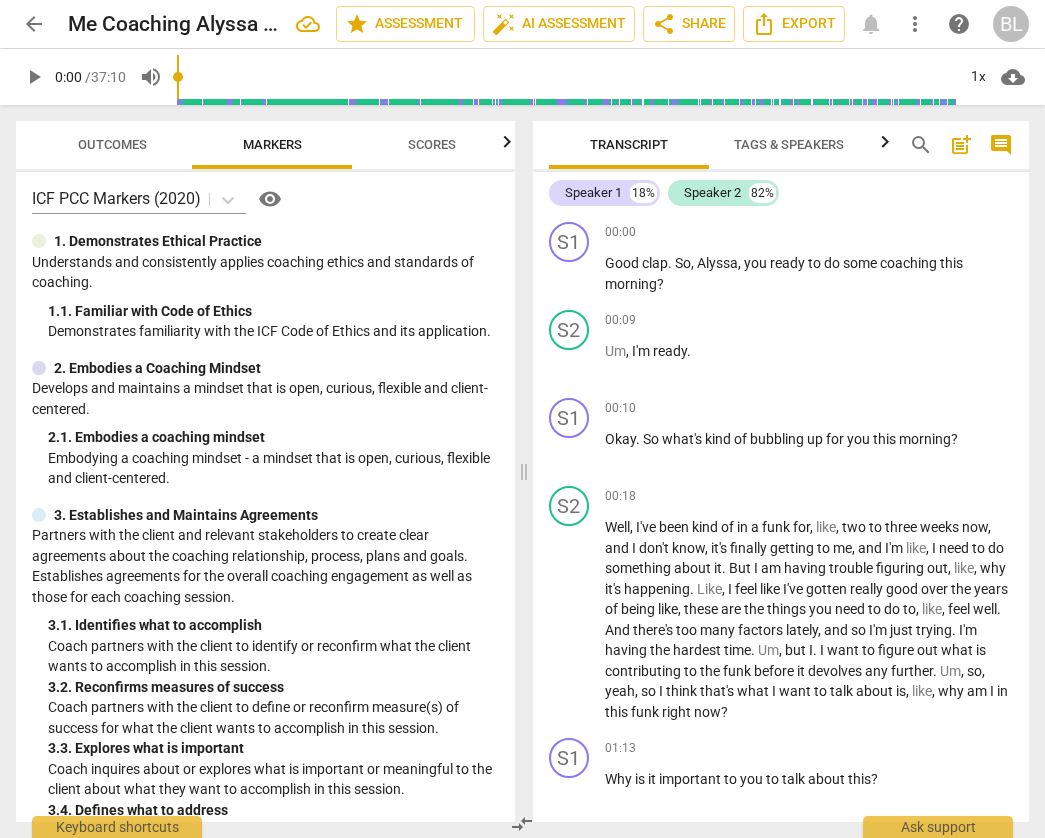 click on "Tags & Speakers" at bounding box center (789, 144) 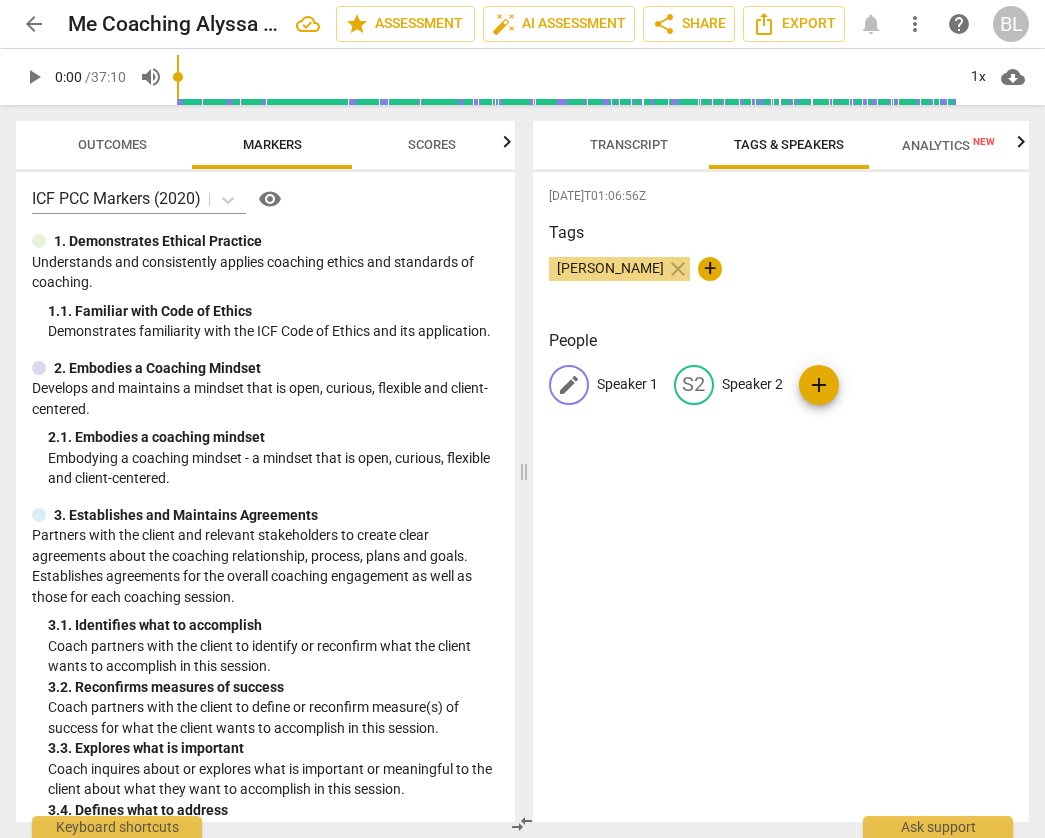 click on "edit" at bounding box center (569, 385) 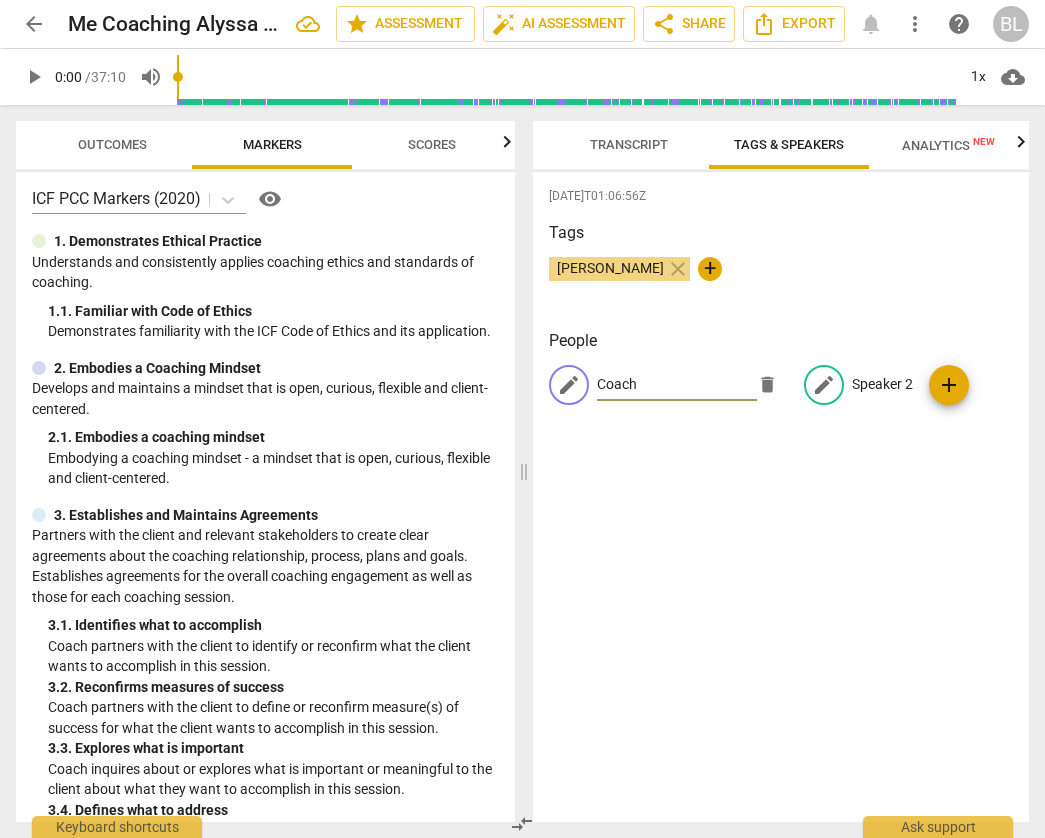 type on "Coach" 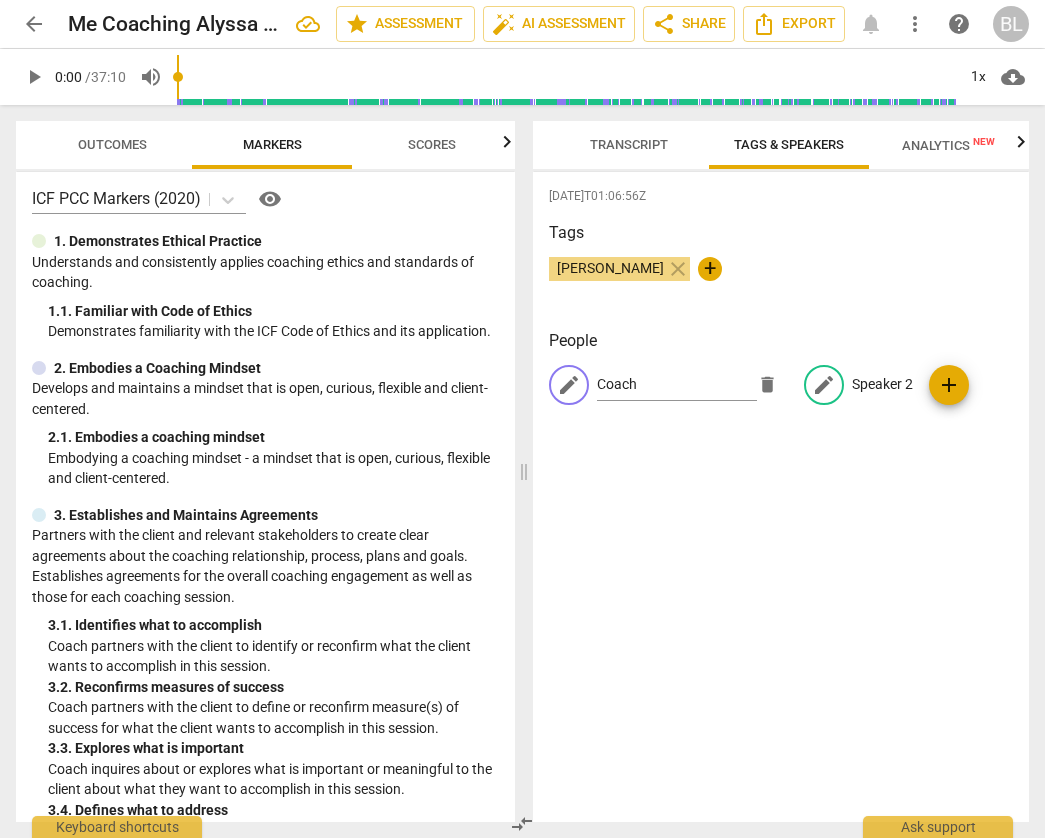 click on "edit" at bounding box center (824, 385) 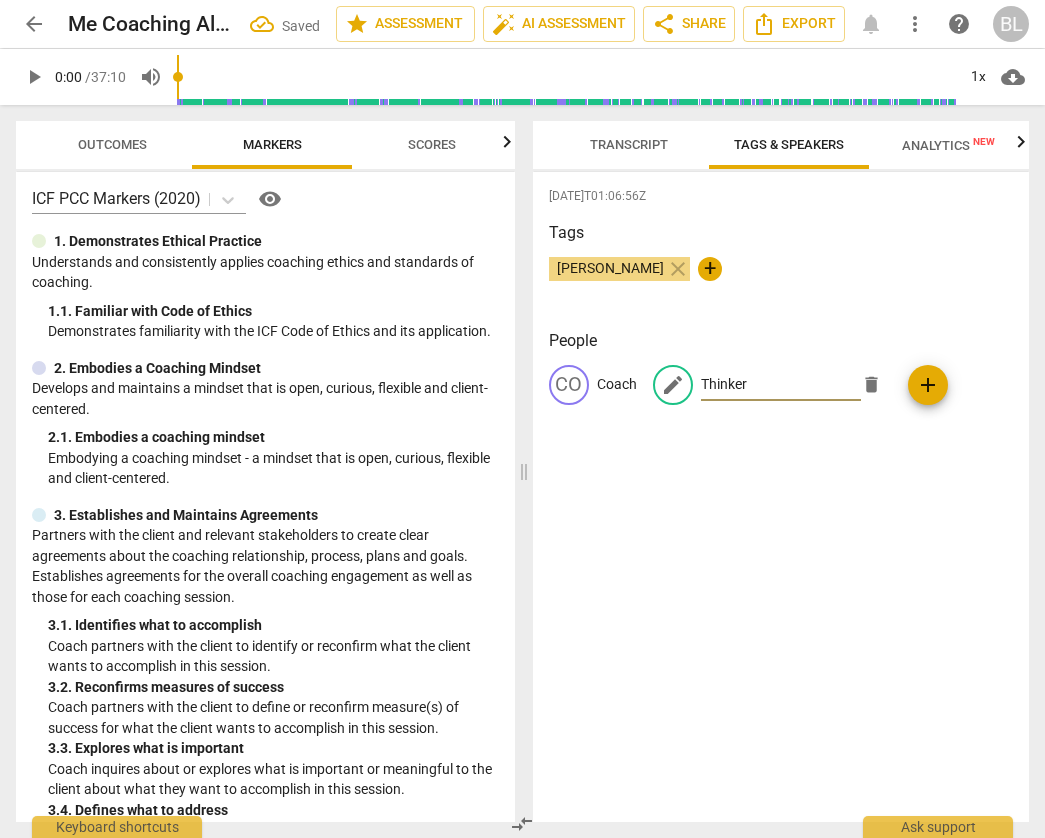 type on "Thinker" 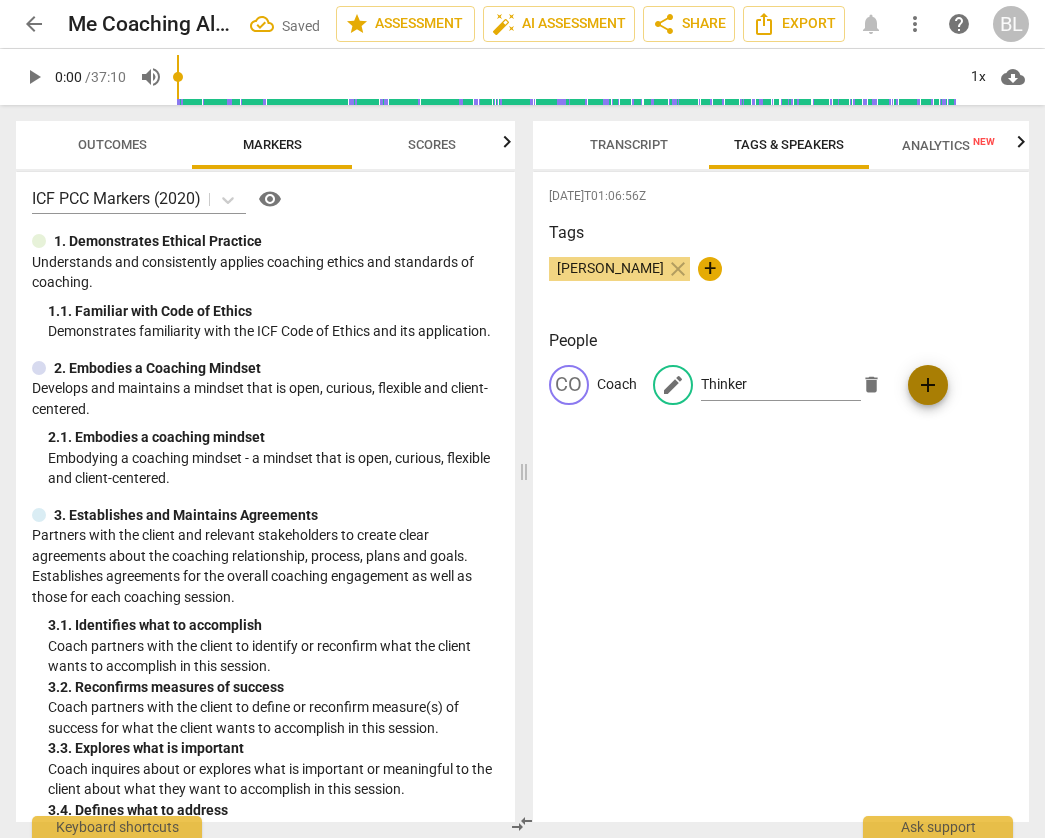 click on "add" at bounding box center [928, 385] 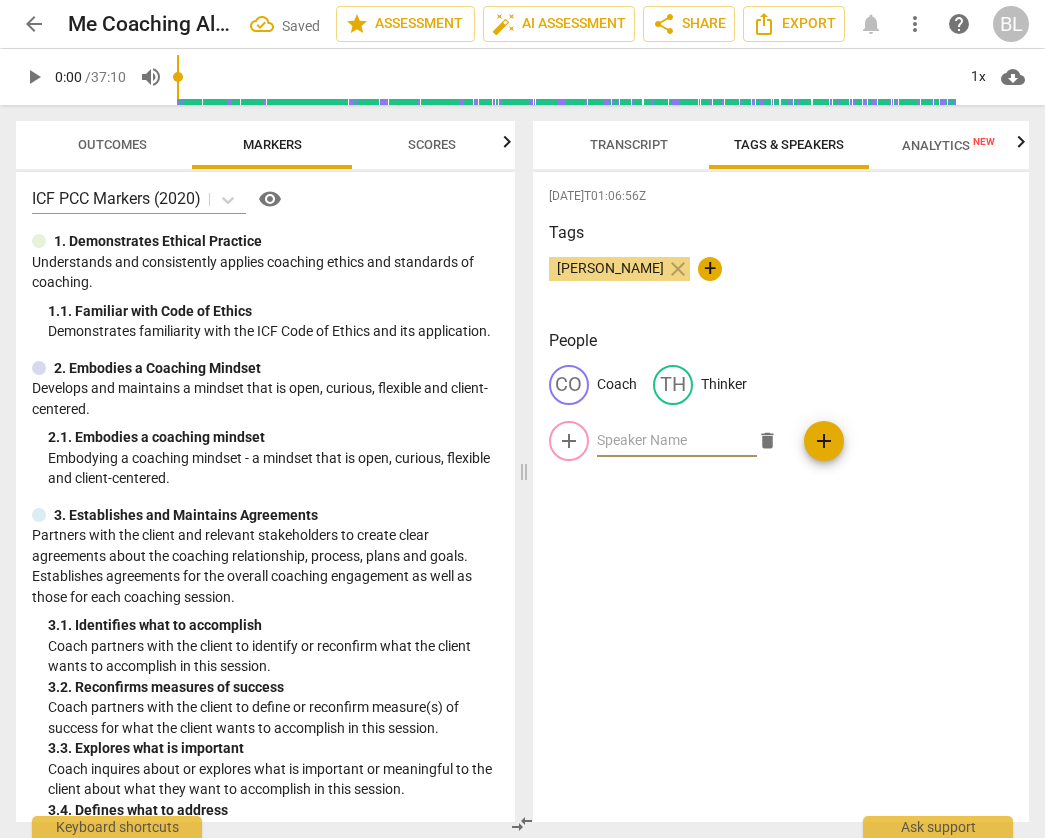 click on "Transcript" at bounding box center (629, 144) 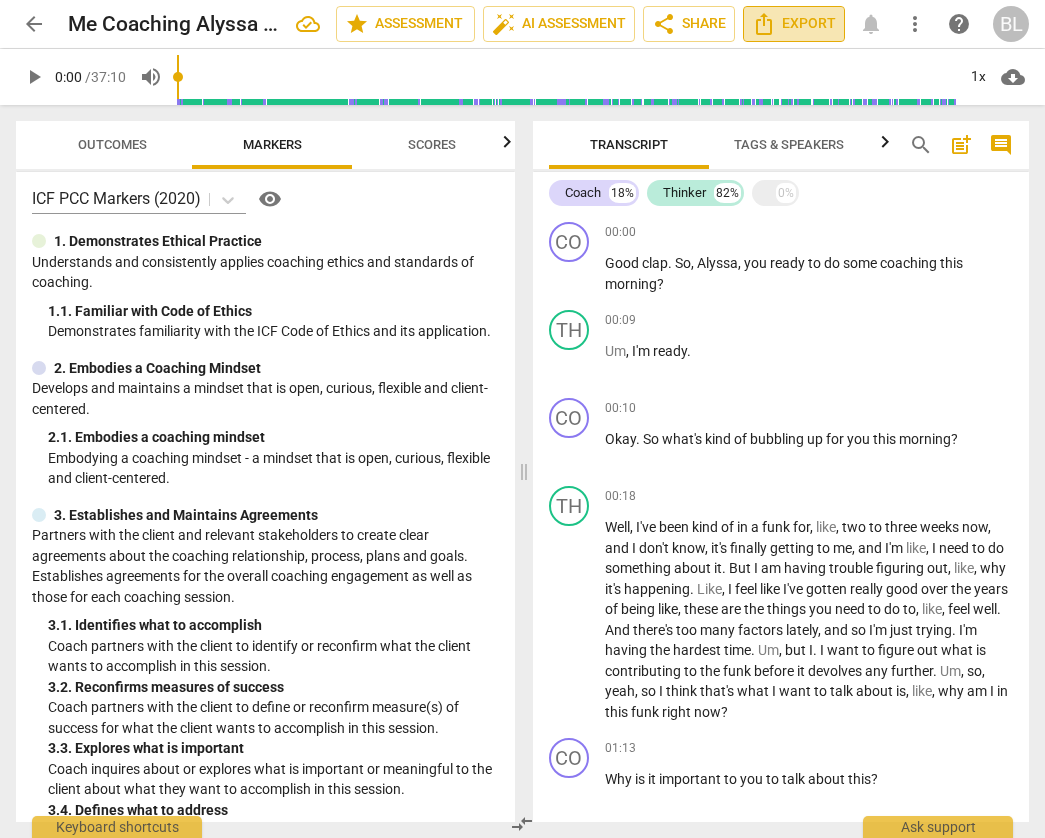 click on "Export" at bounding box center [794, 24] 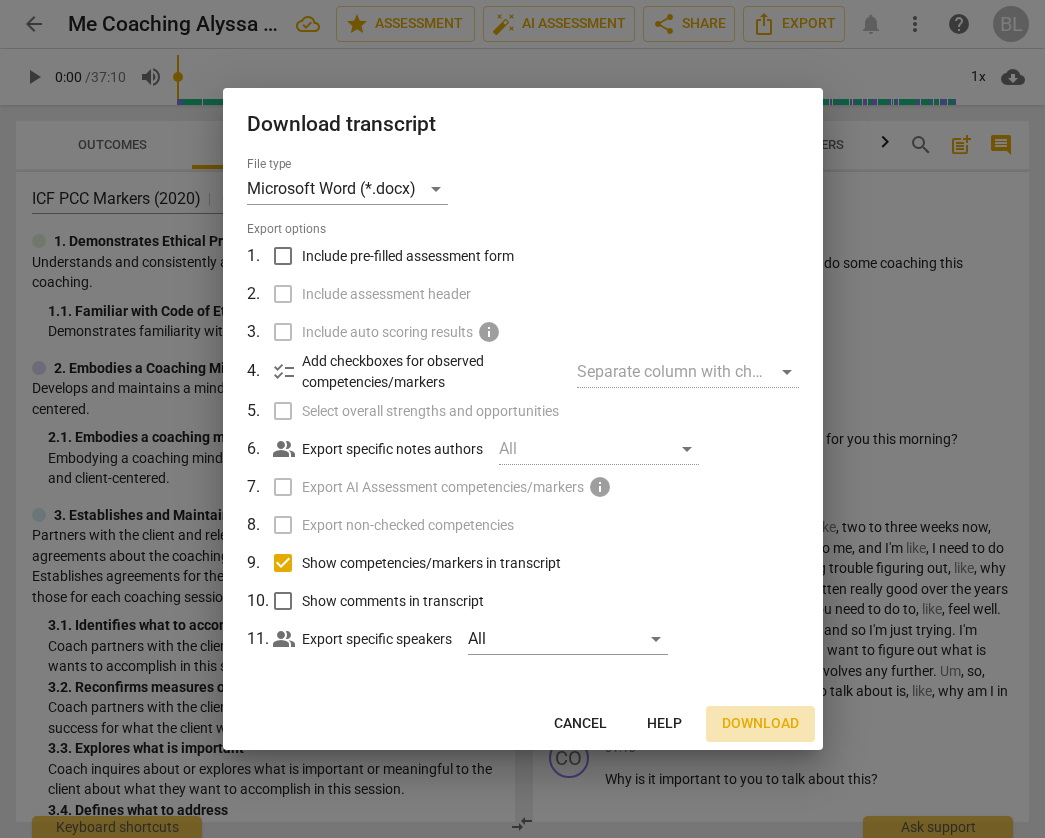 click on "Download" at bounding box center (760, 724) 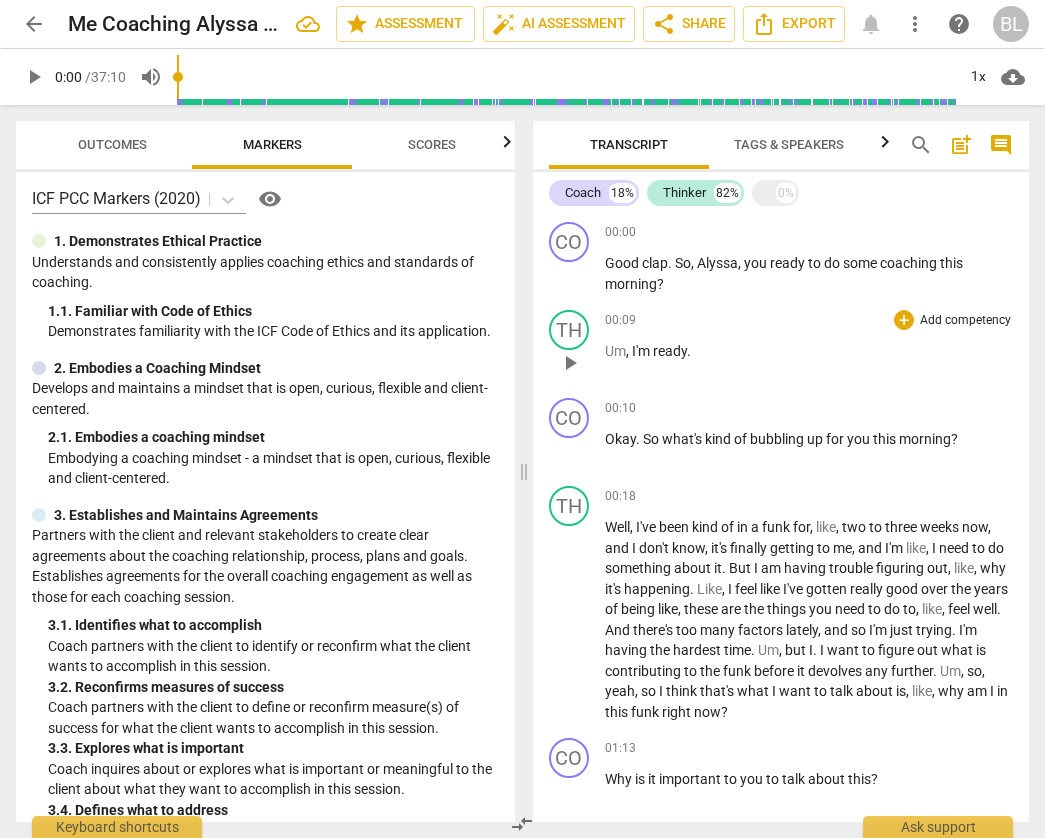 scroll, scrollTop: 0, scrollLeft: 0, axis: both 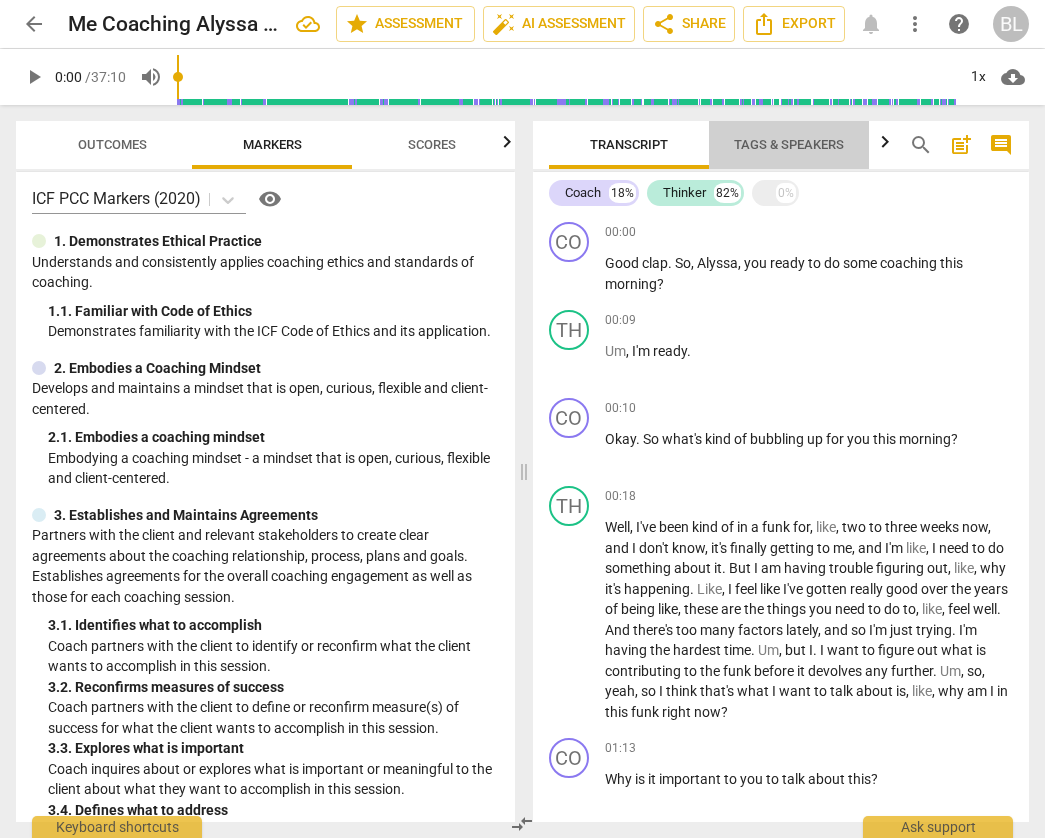 click on "Tags & Speakers" 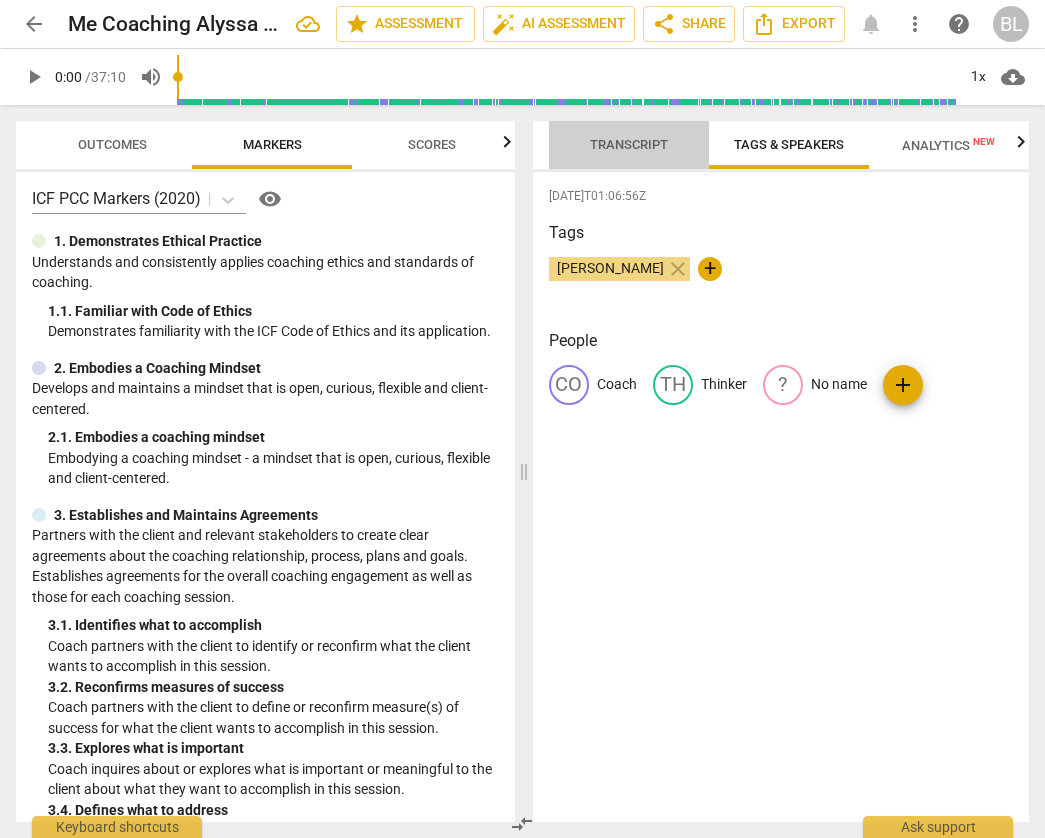 click on "Transcript" 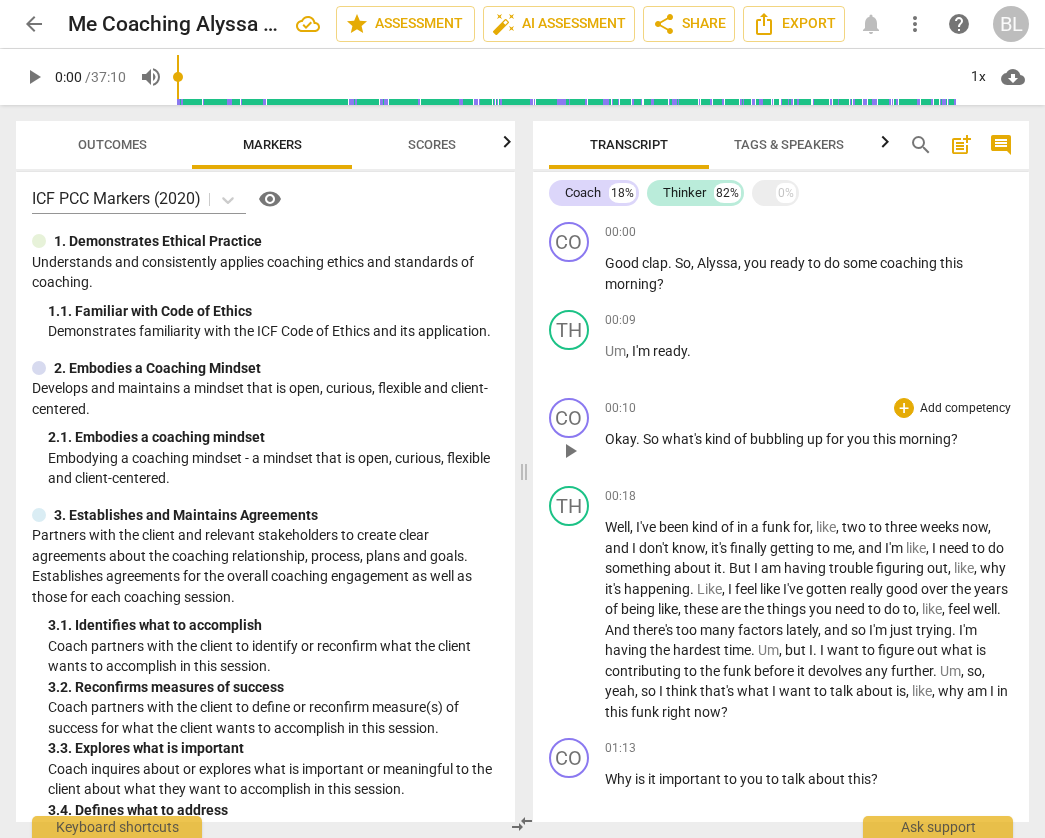 scroll, scrollTop: 0, scrollLeft: 0, axis: both 